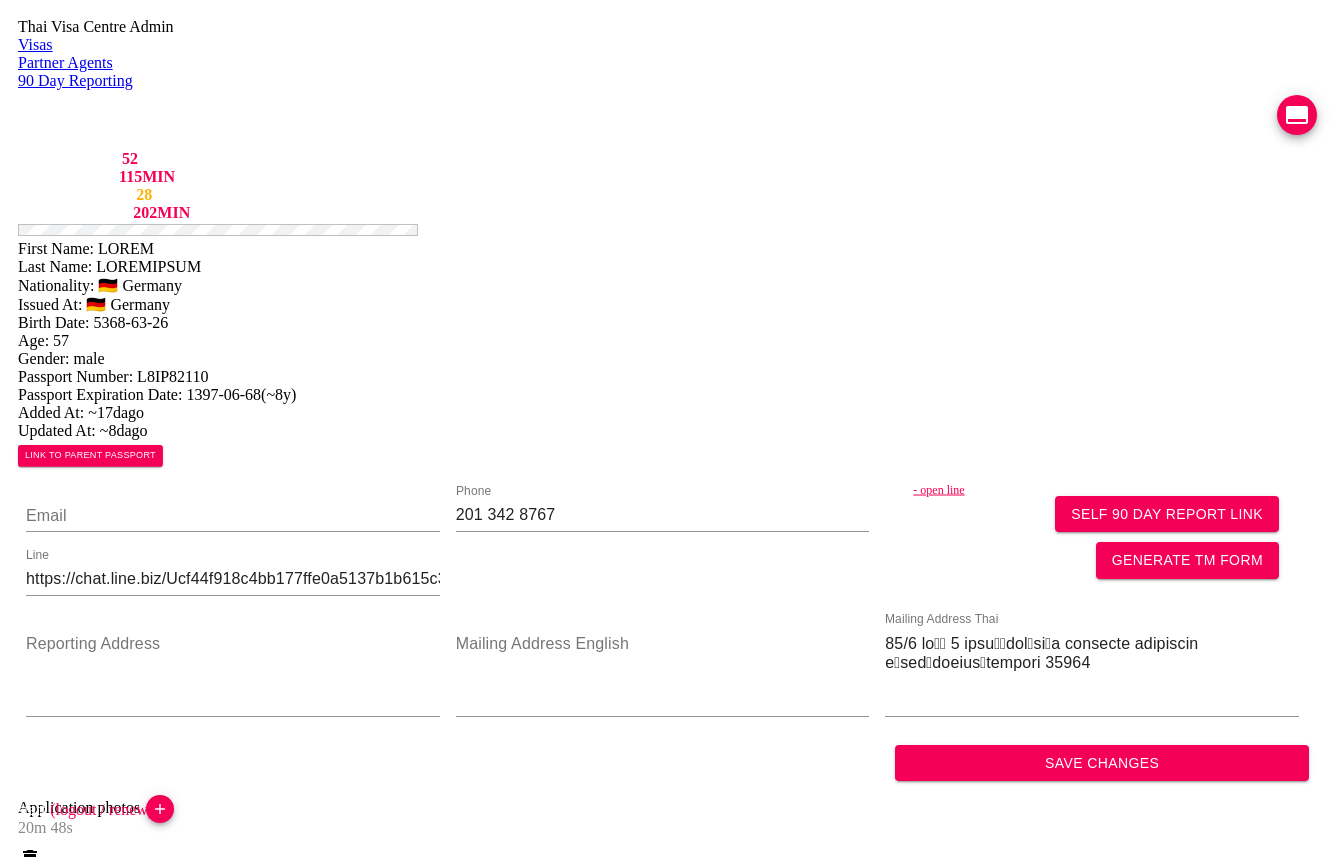 scroll, scrollTop: 0, scrollLeft: 0, axis: both 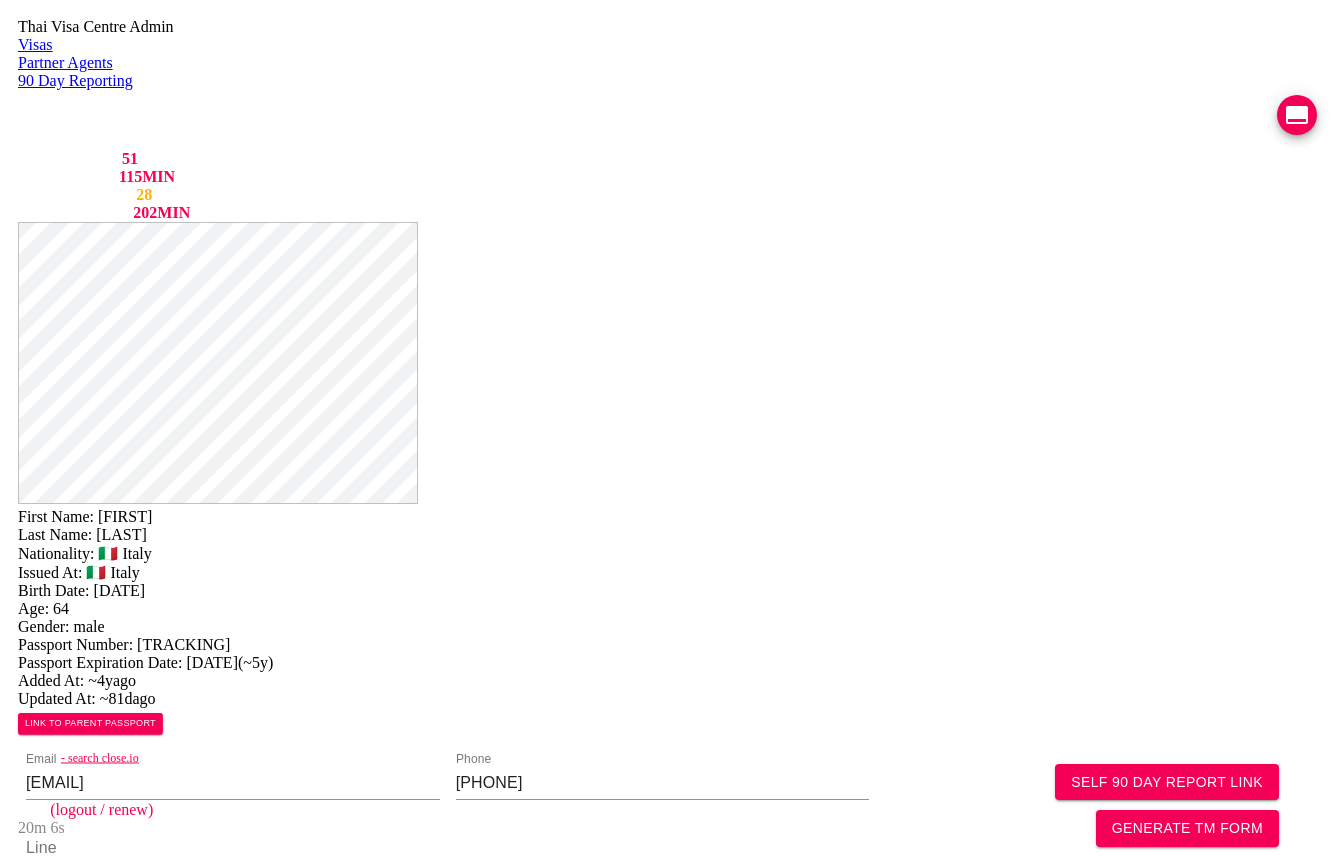 click on "COMPLETED" at bounding box center [126, 2205] 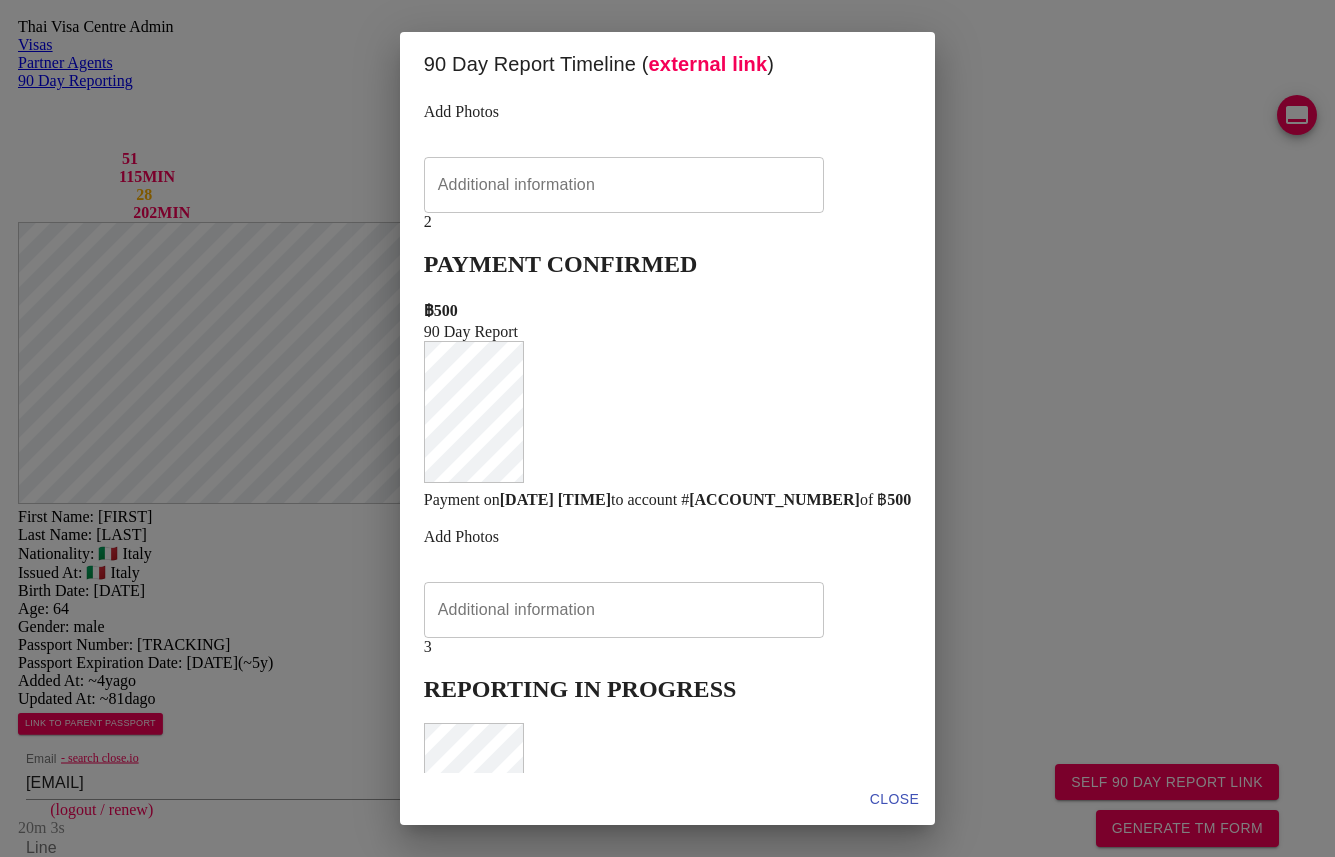 scroll, scrollTop: 0, scrollLeft: 0, axis: both 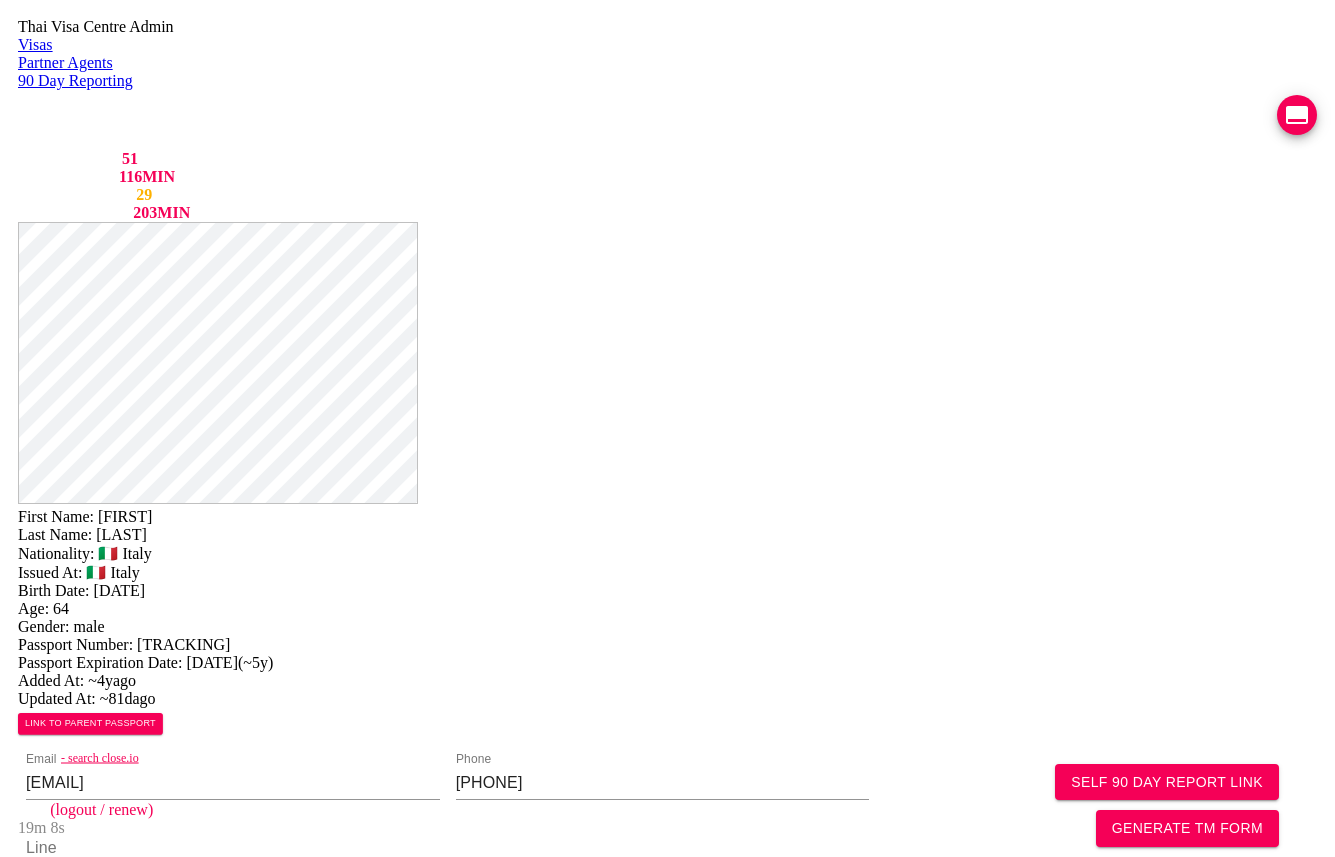 click on "VIEW TIMELINE" at bounding box center [153, 1672] 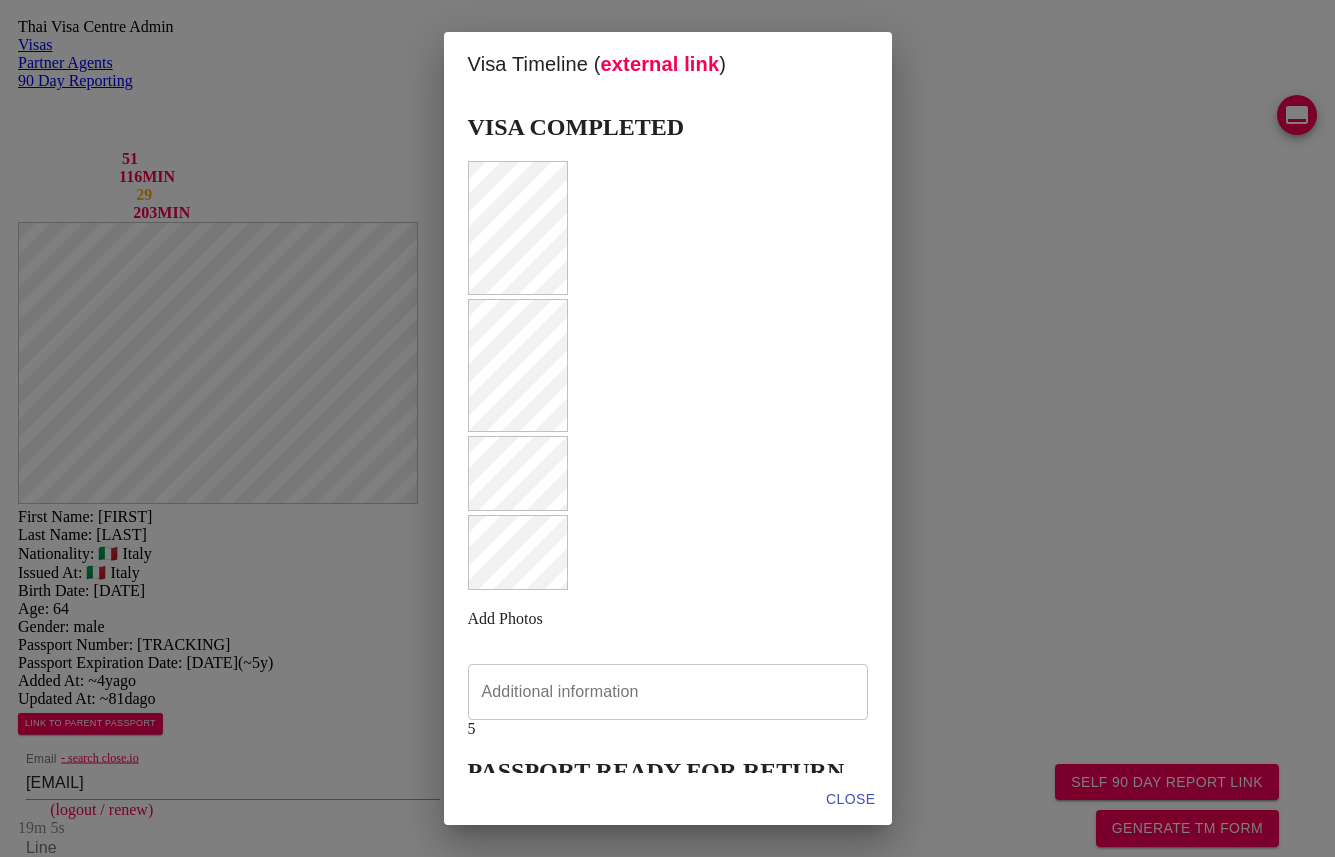 scroll, scrollTop: 918, scrollLeft: 0, axis: vertical 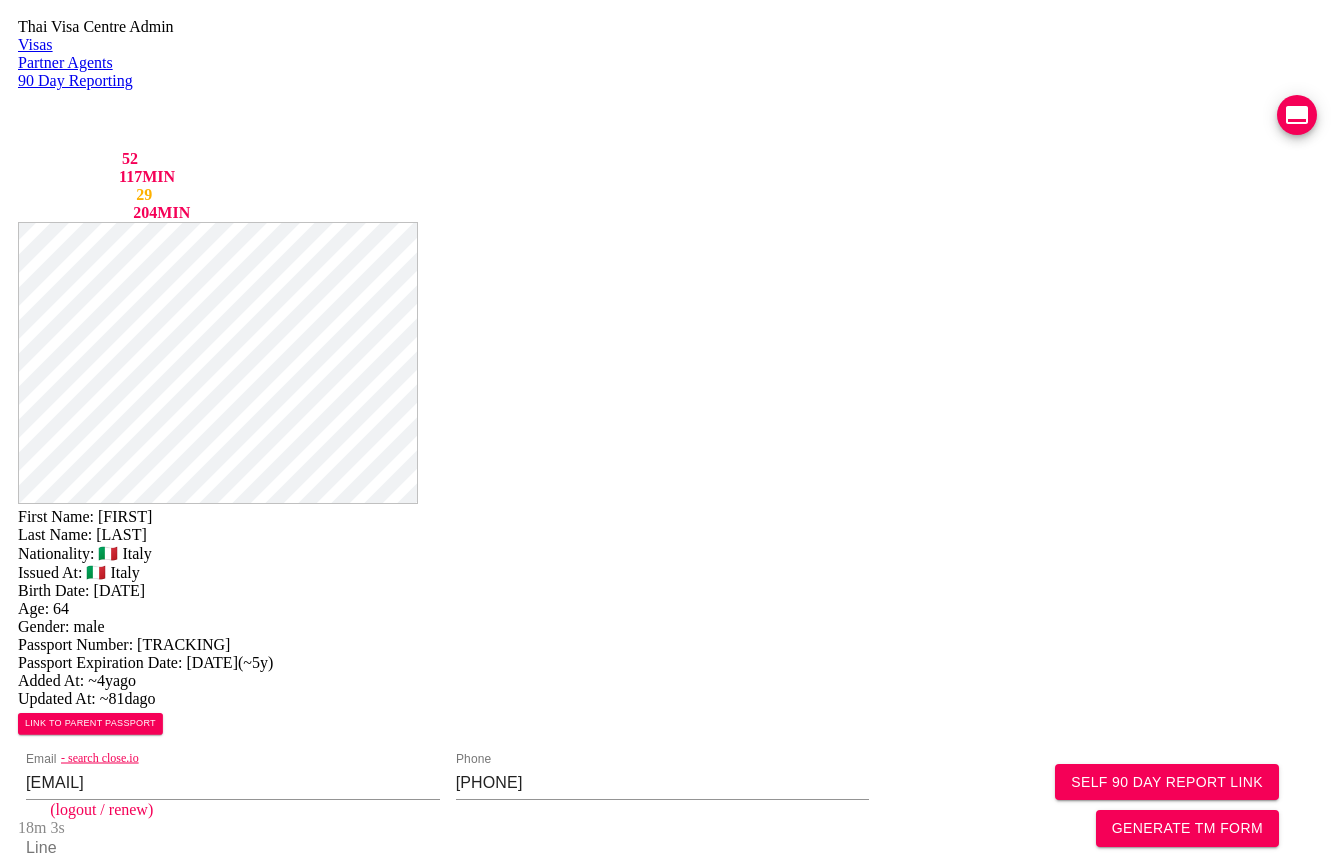 click on "092 3983555 Nanthipa Prachayanarumit
RICH PARK CHAOPRAYA 159/143 ถ.รัตนาธิเบศร์ ต.สายไหม อ.เมือง จ.นนทบุรี 11000 x ​" at bounding box center [1042, 1675] 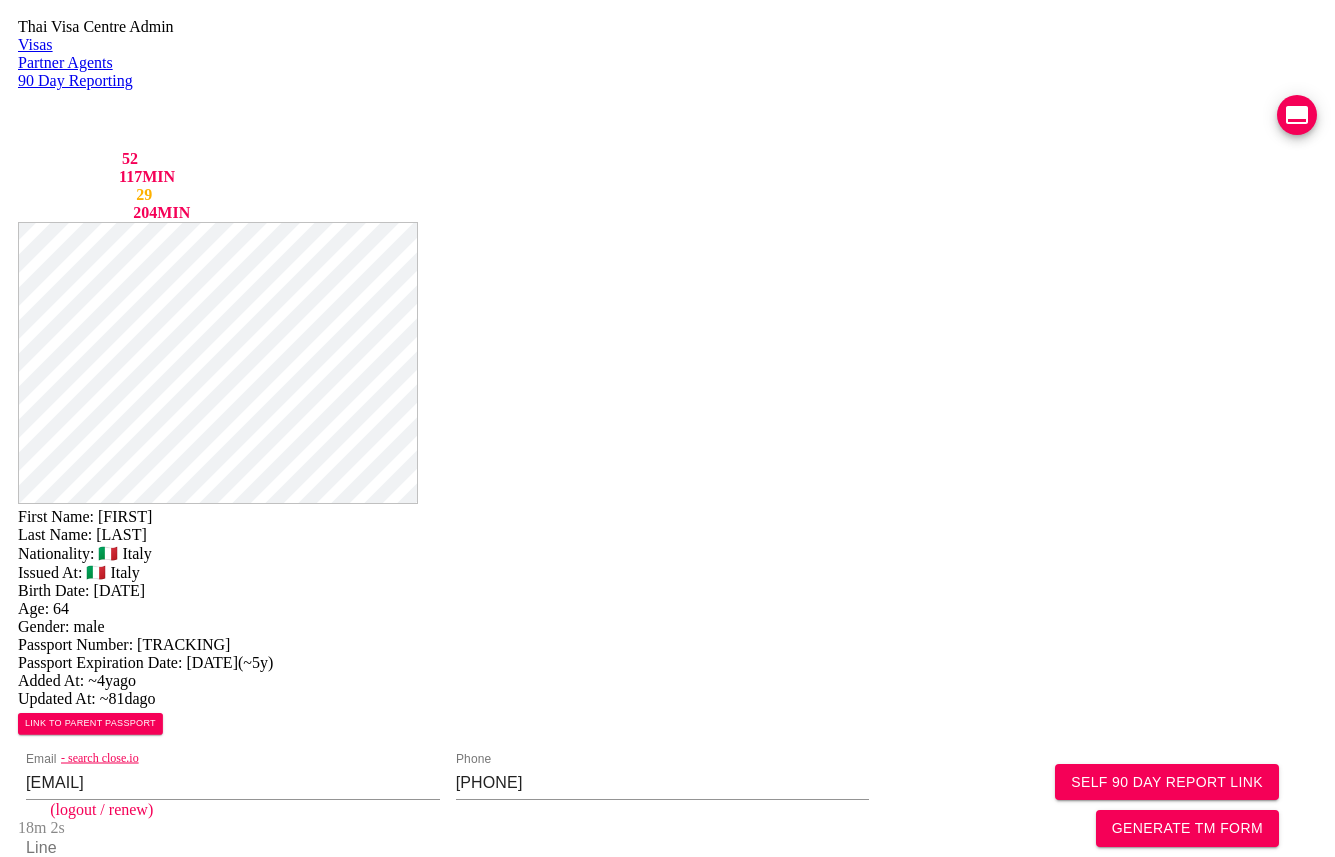 click on "092 3983555 Nanthipa Prachayanarumit
RICH PARK CHAOPRAYA 159/143 ถ.รัตนาธิเบศร์ ต.สายไหม อ.เมือง จ.นนทบุรี 11000 x ​" at bounding box center [1042, 1675] 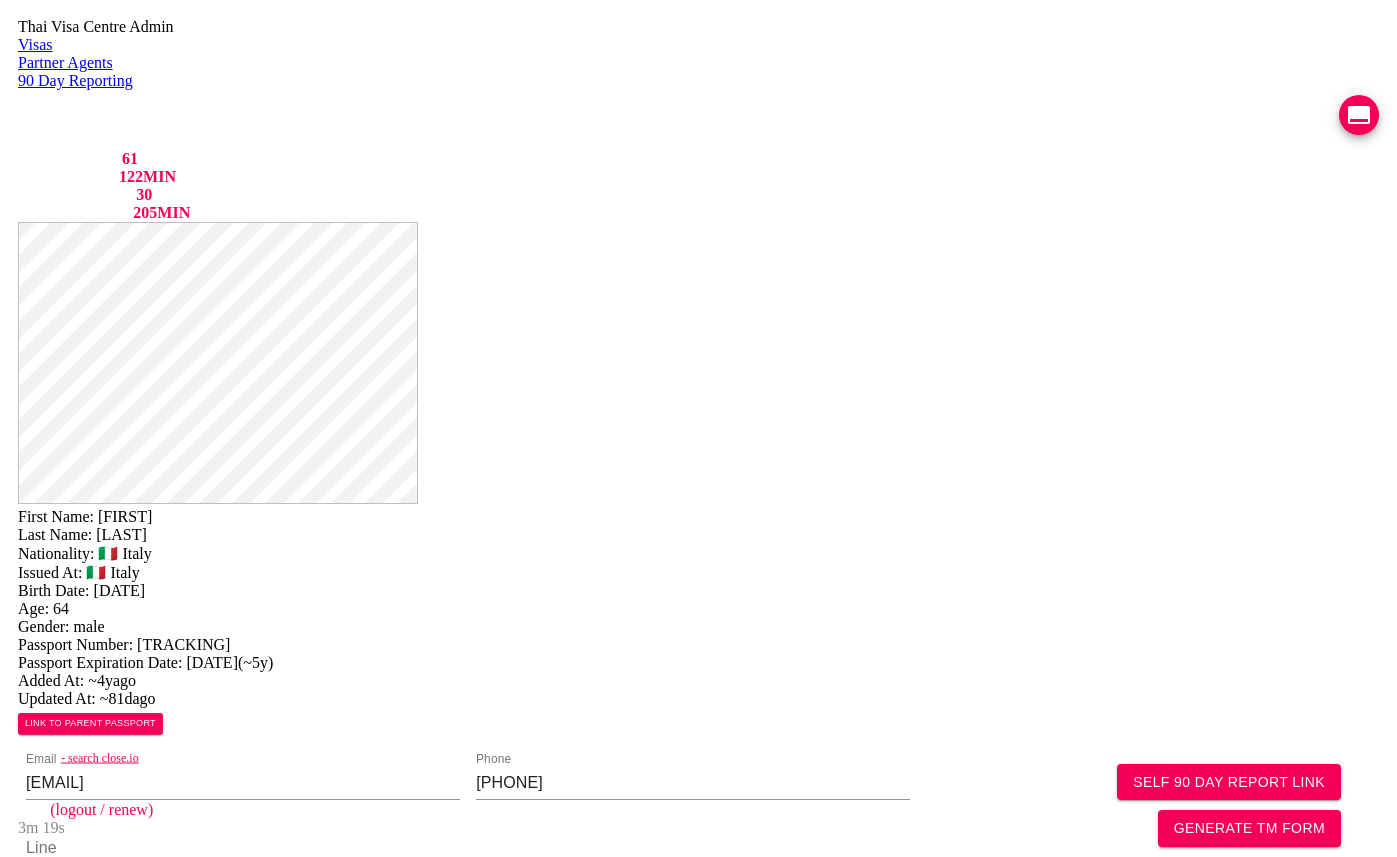 scroll, scrollTop: 0, scrollLeft: 0, axis: both 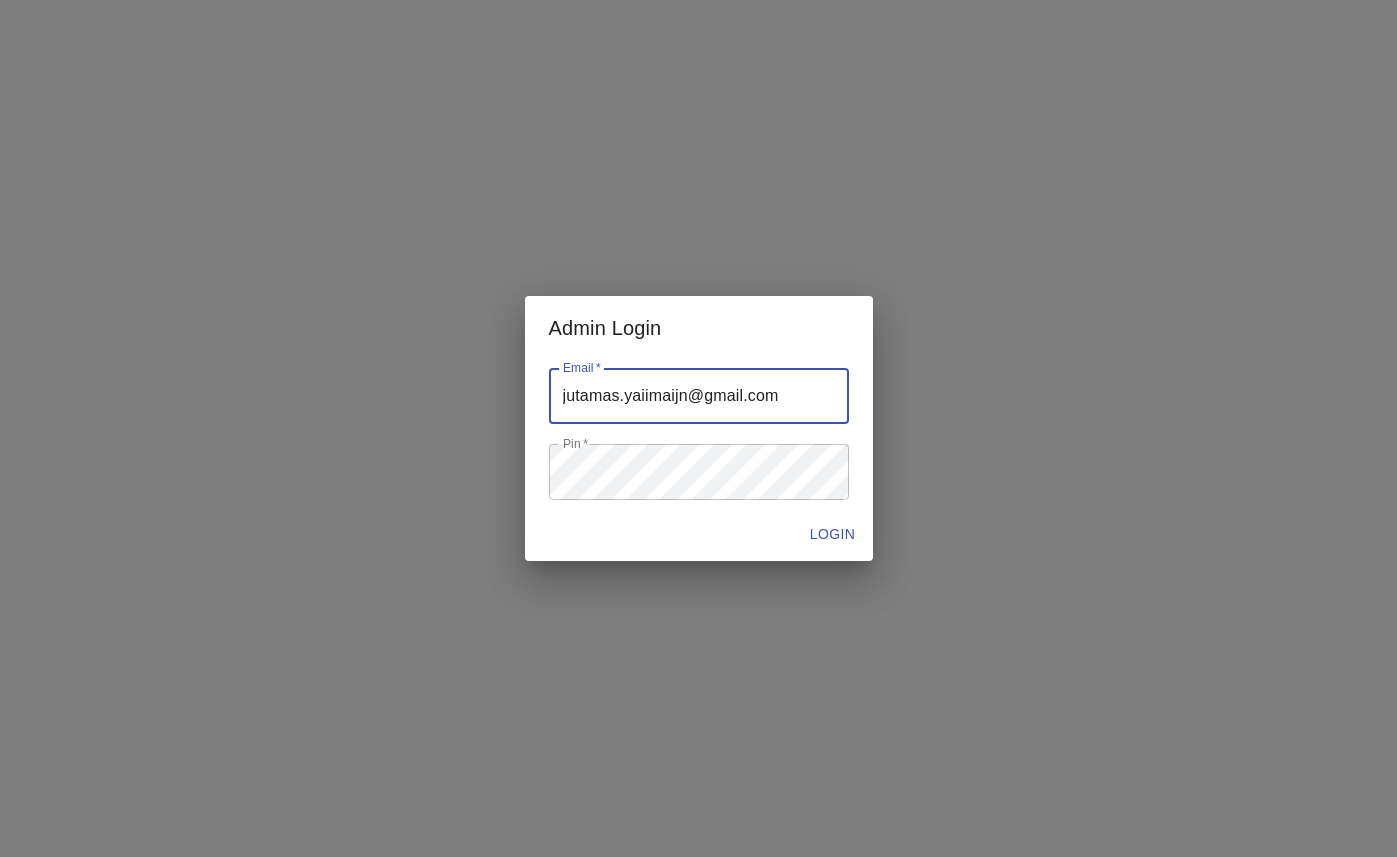 click at bounding box center (699, 396) 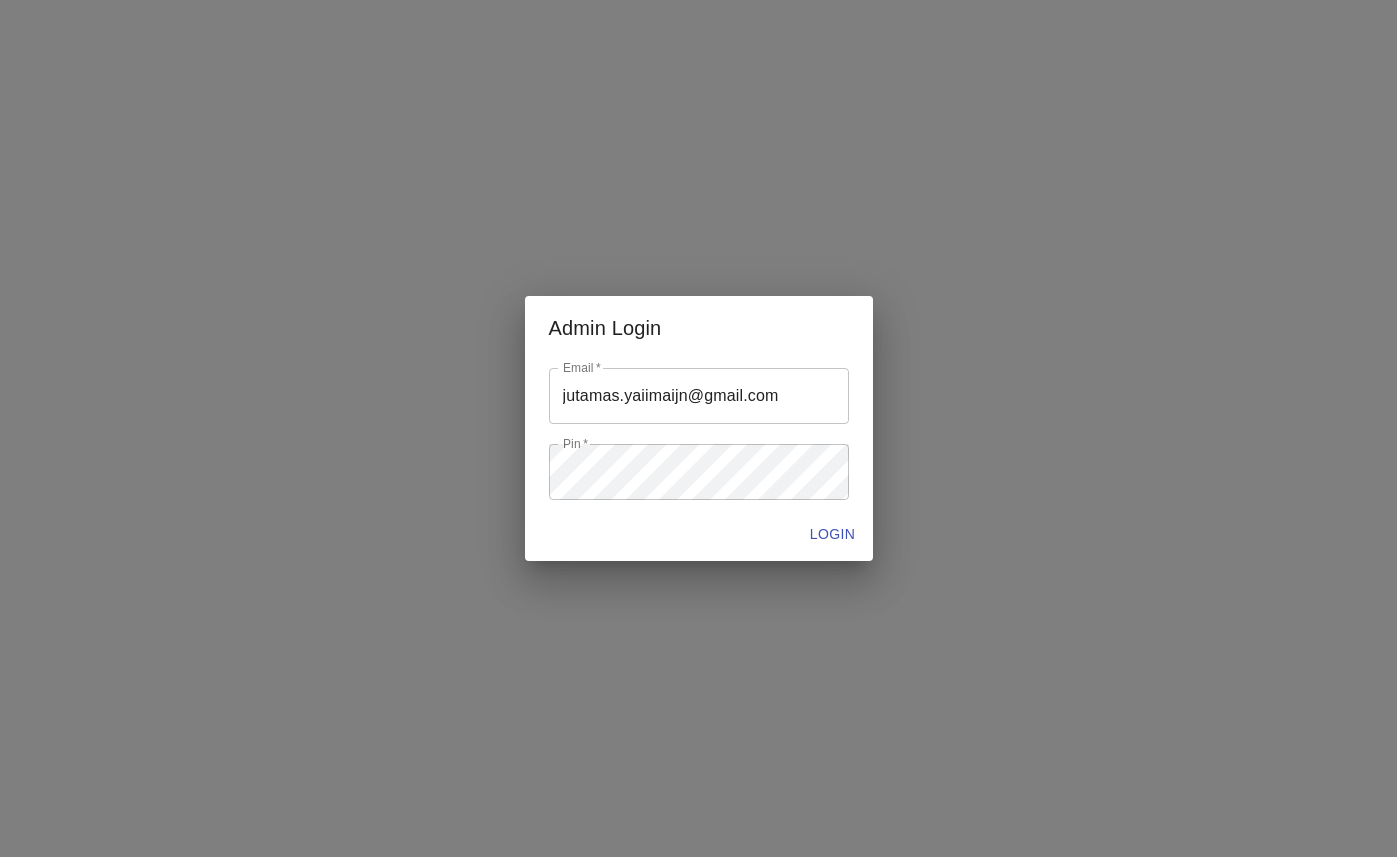 drag, startPoint x: 916, startPoint y: 379, endPoint x: 886, endPoint y: 440, distance: 67.977936 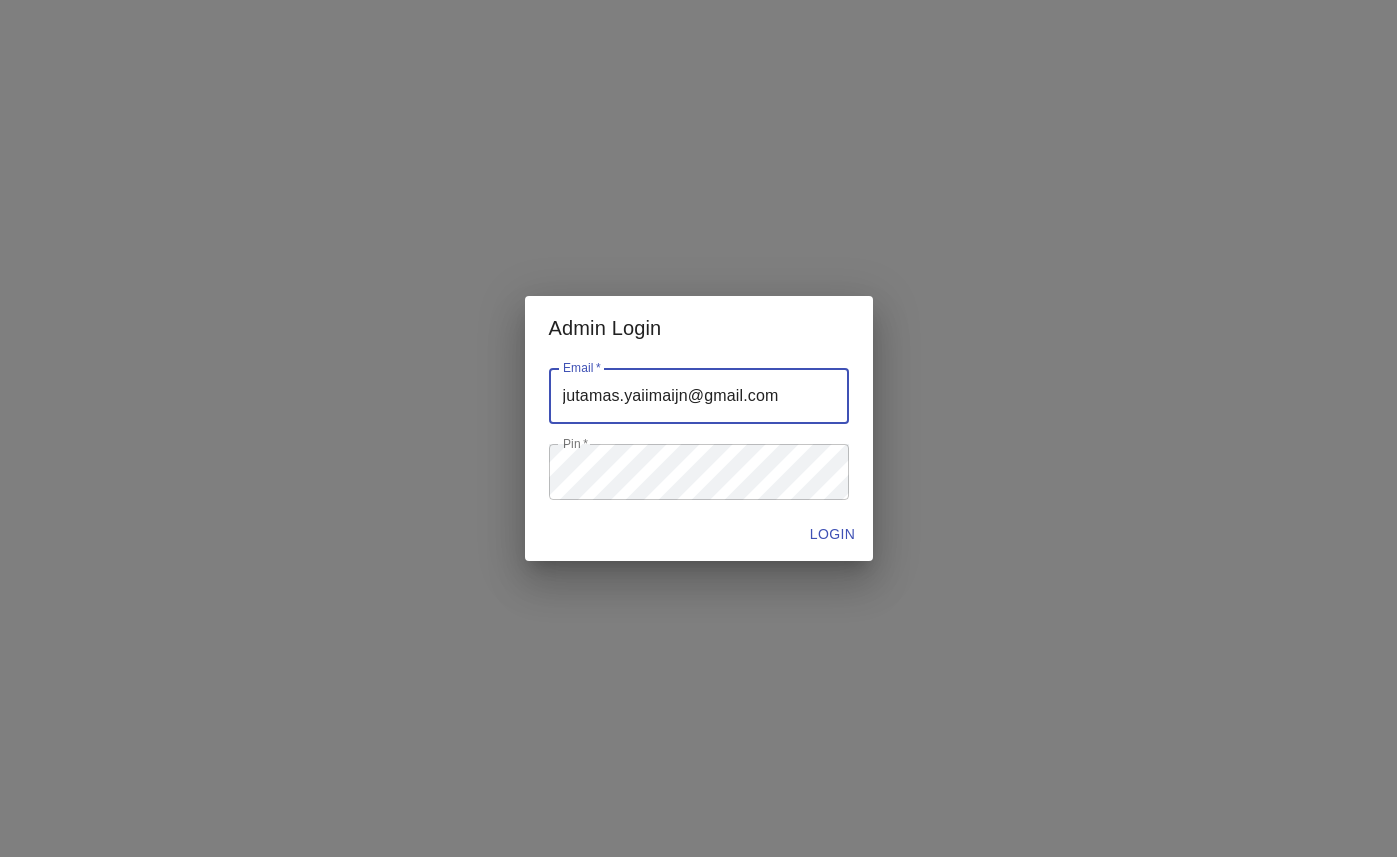 click at bounding box center (699, 396) 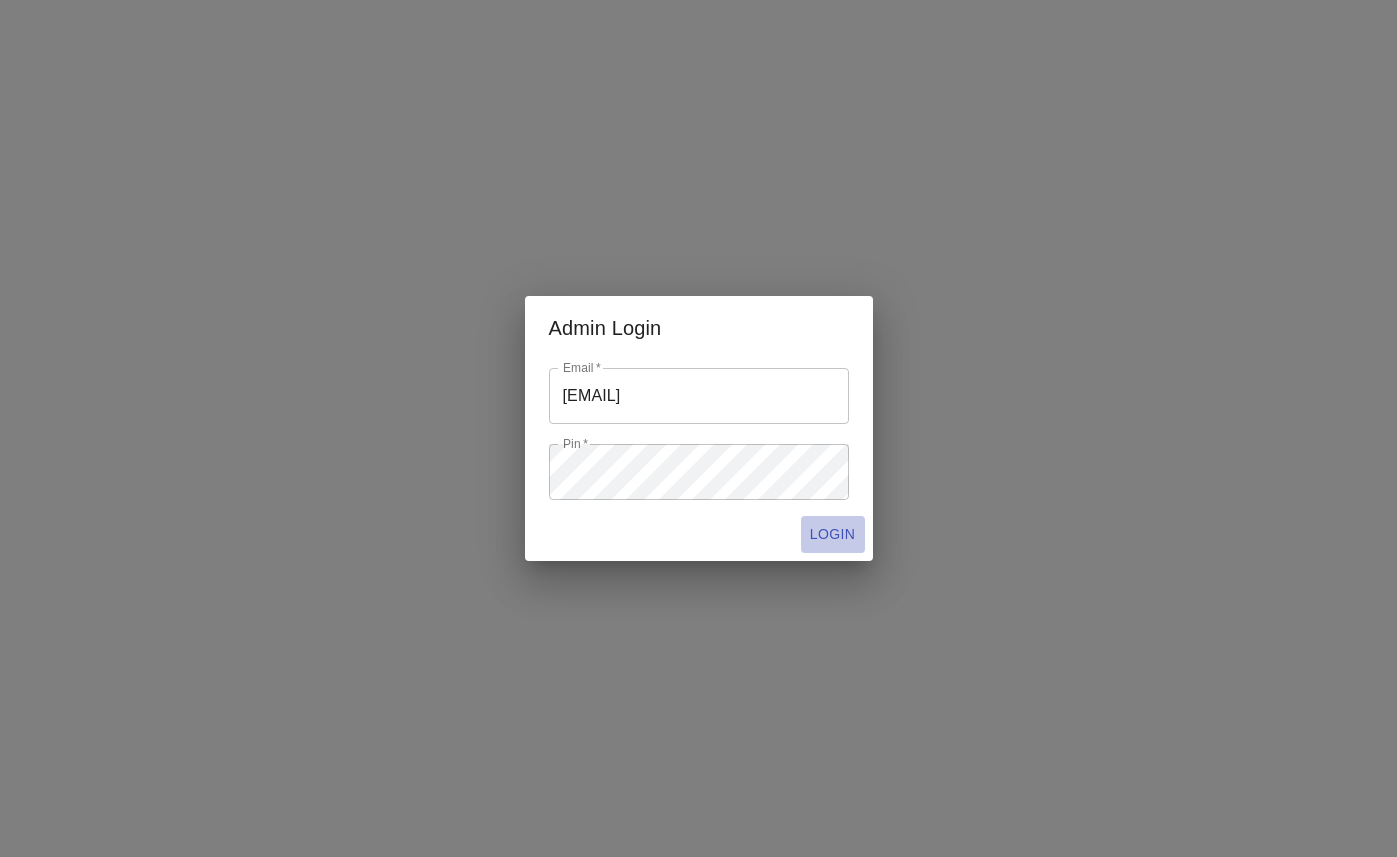 click on "LOGIN" at bounding box center (833, 534) 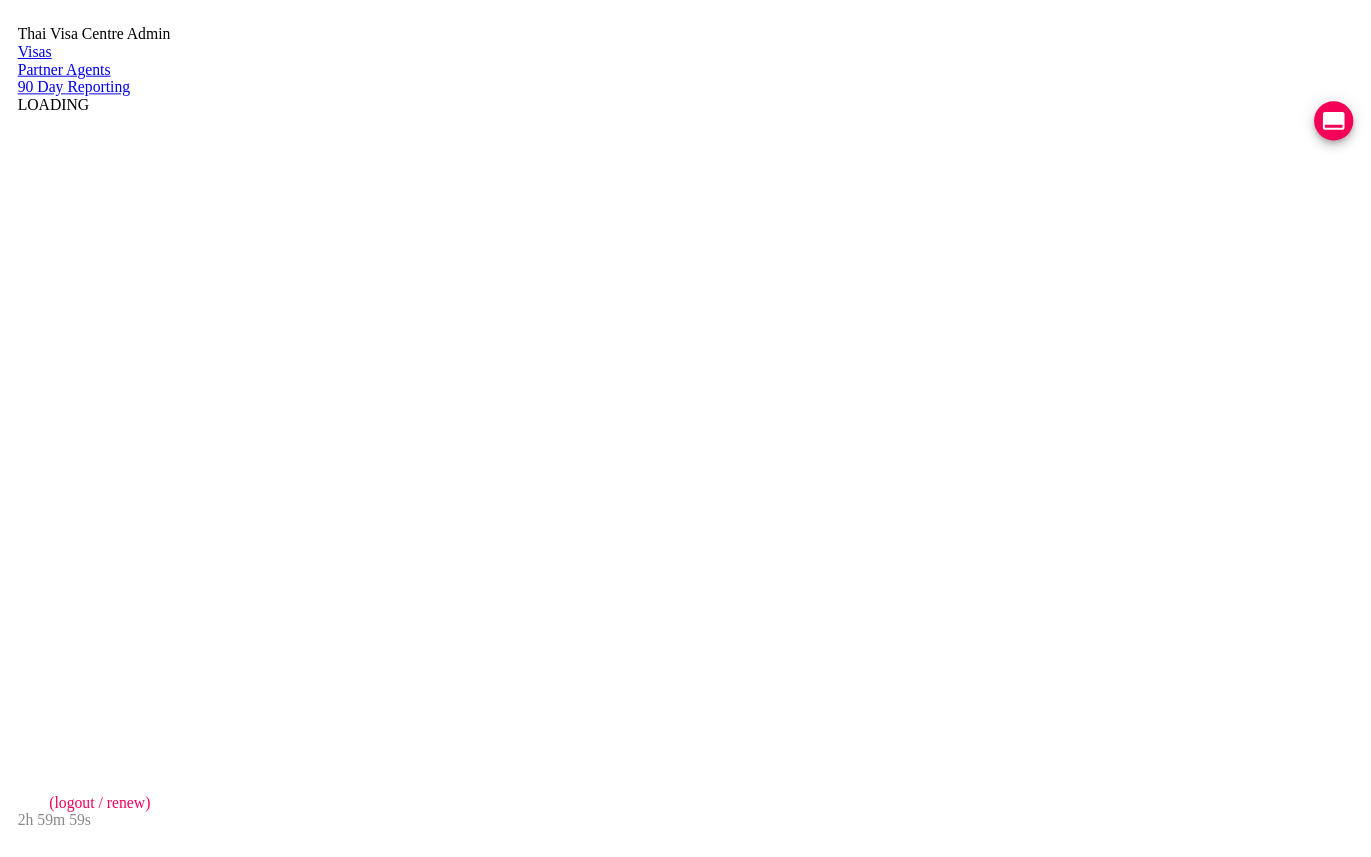 scroll, scrollTop: 0, scrollLeft: 0, axis: both 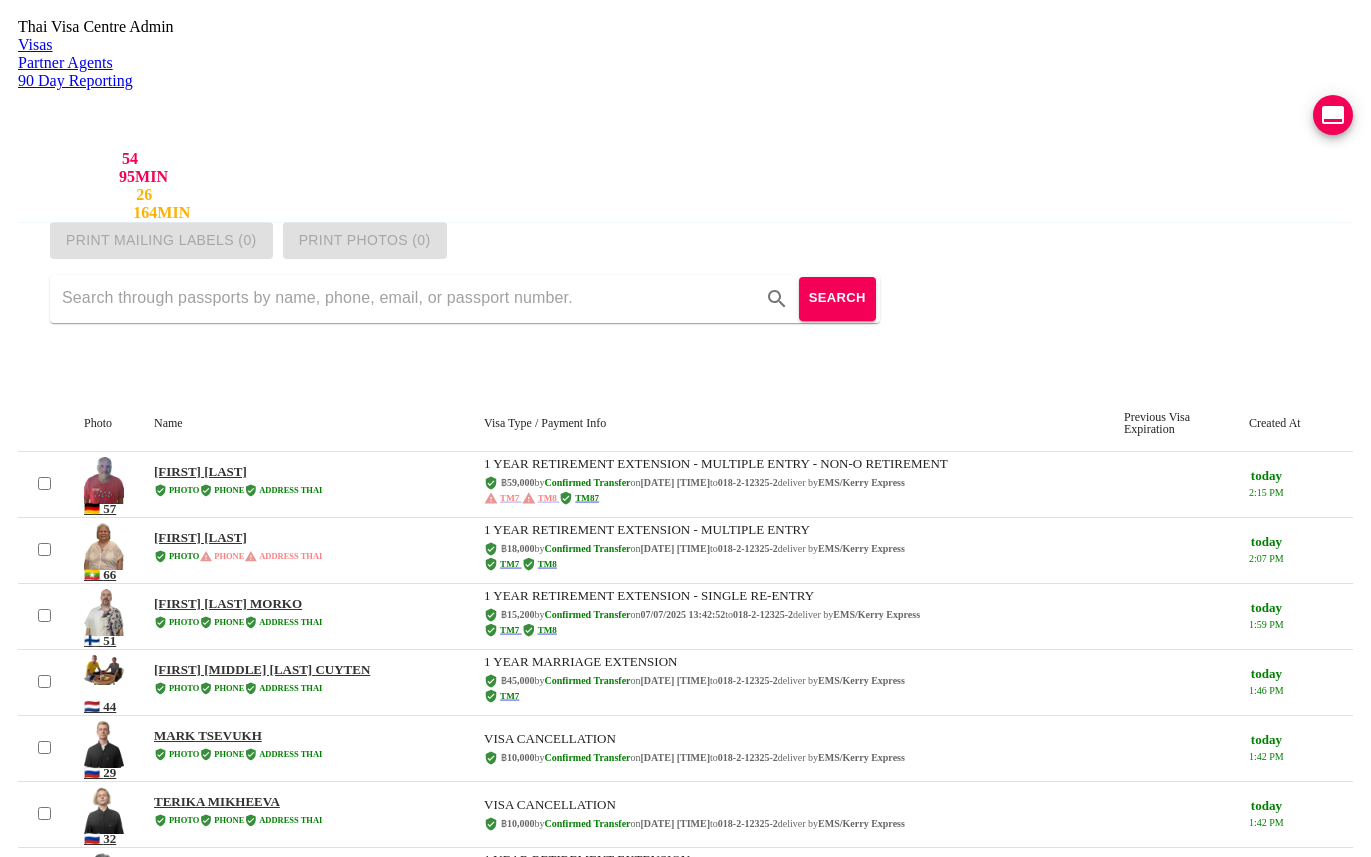 click at bounding box center (408, 299) 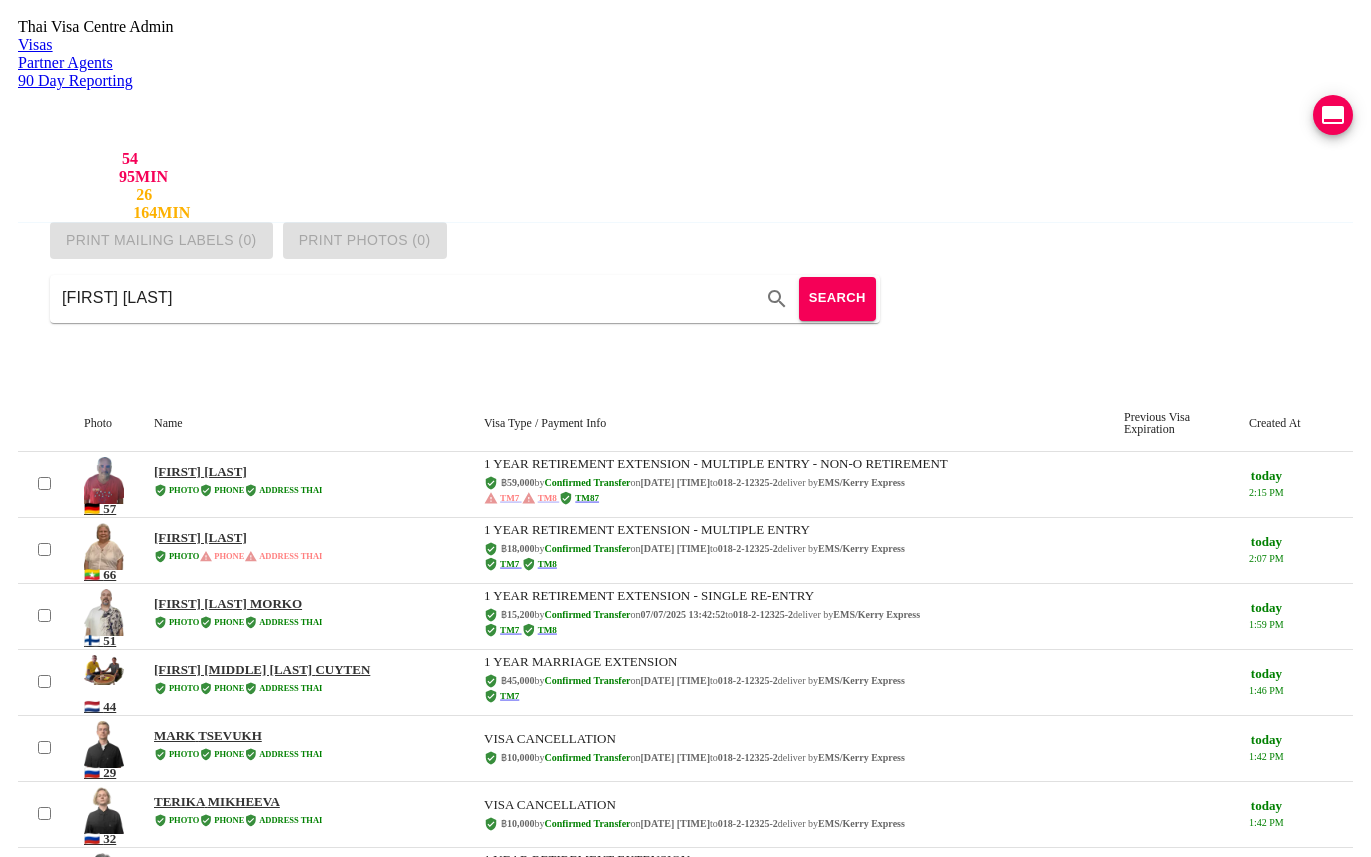 type on "[FIRST] [LAST]" 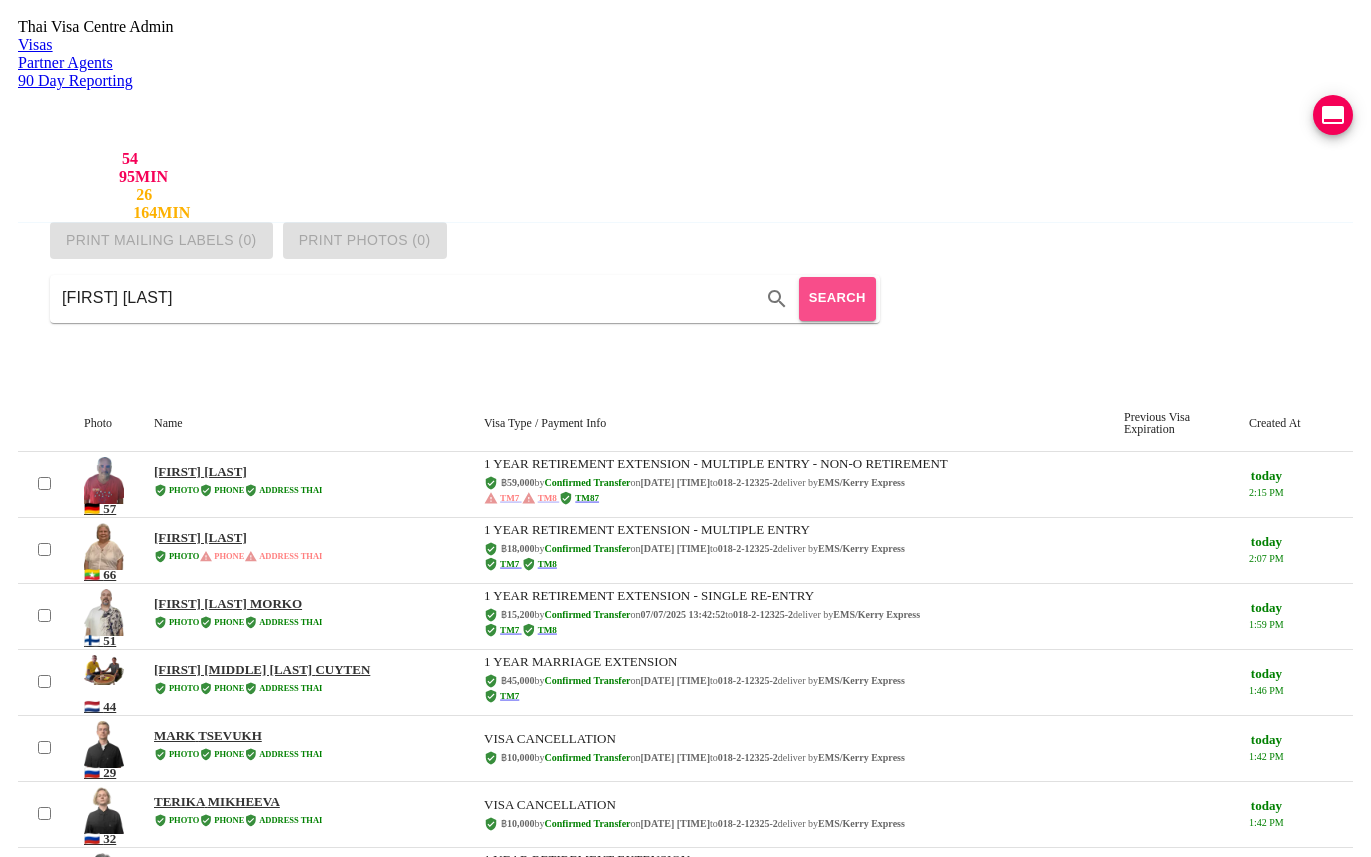 click on "SEARCH" at bounding box center [837, 298] 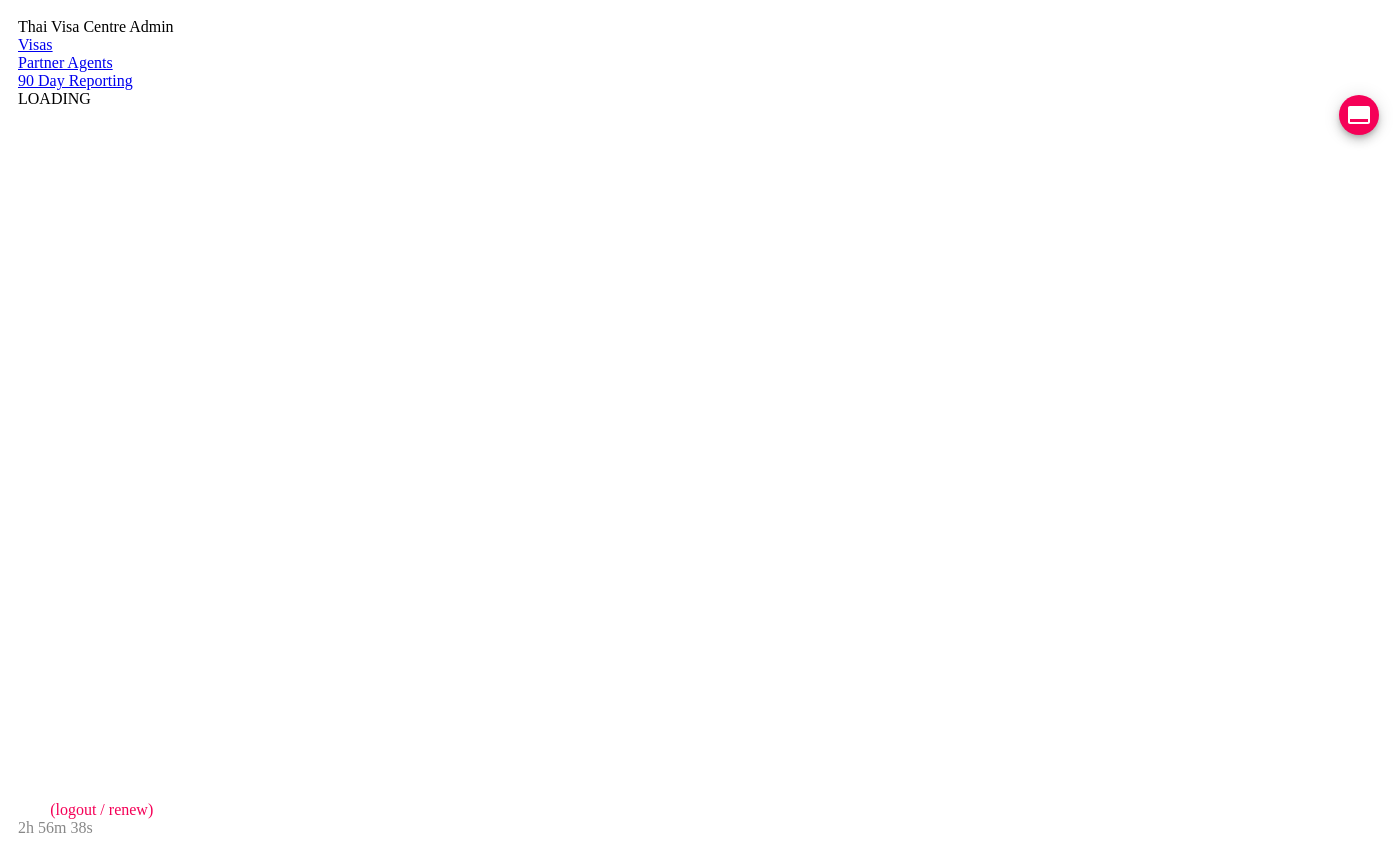 scroll, scrollTop: 0, scrollLeft: 0, axis: both 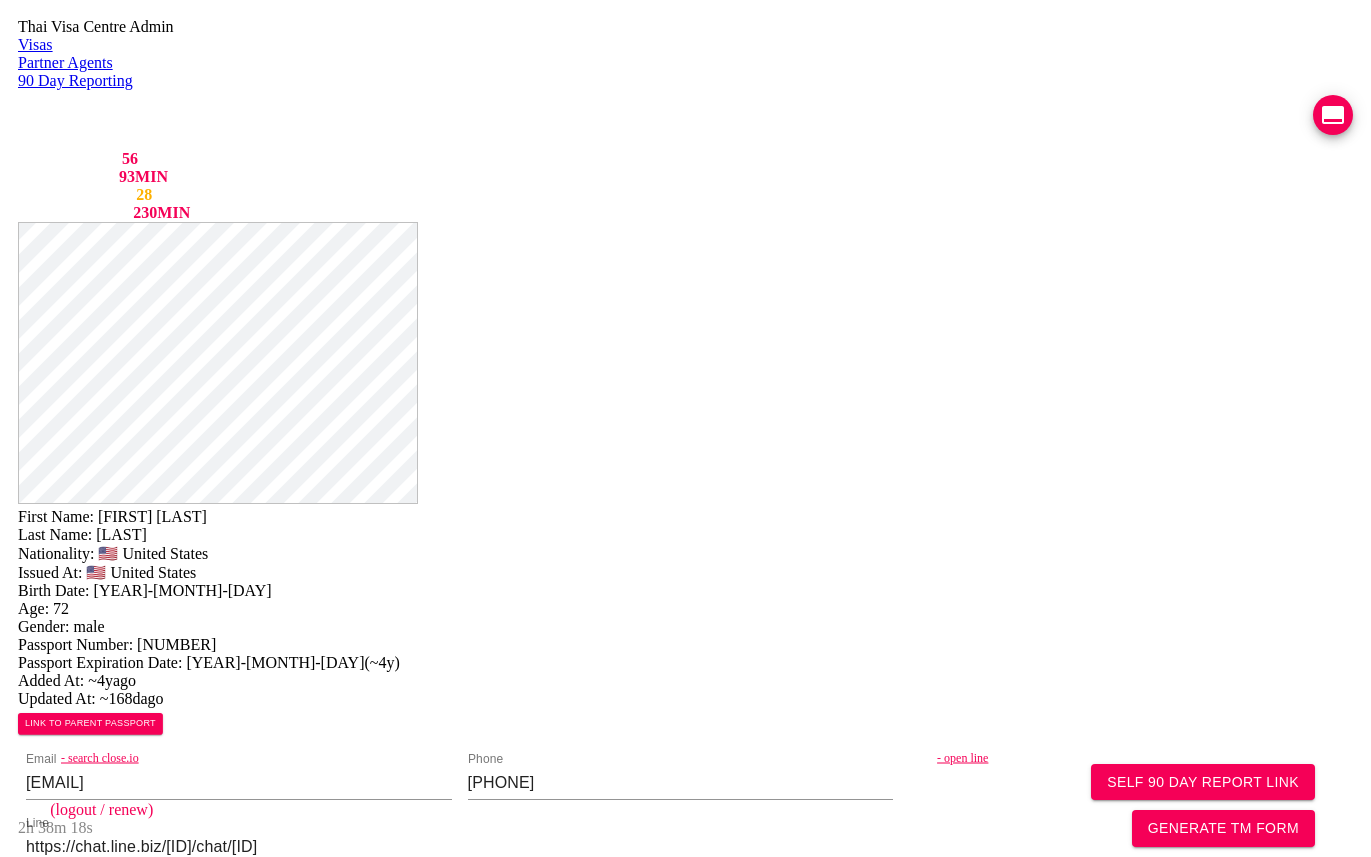 click on "COMPLETED" at bounding box center [126, 2748] 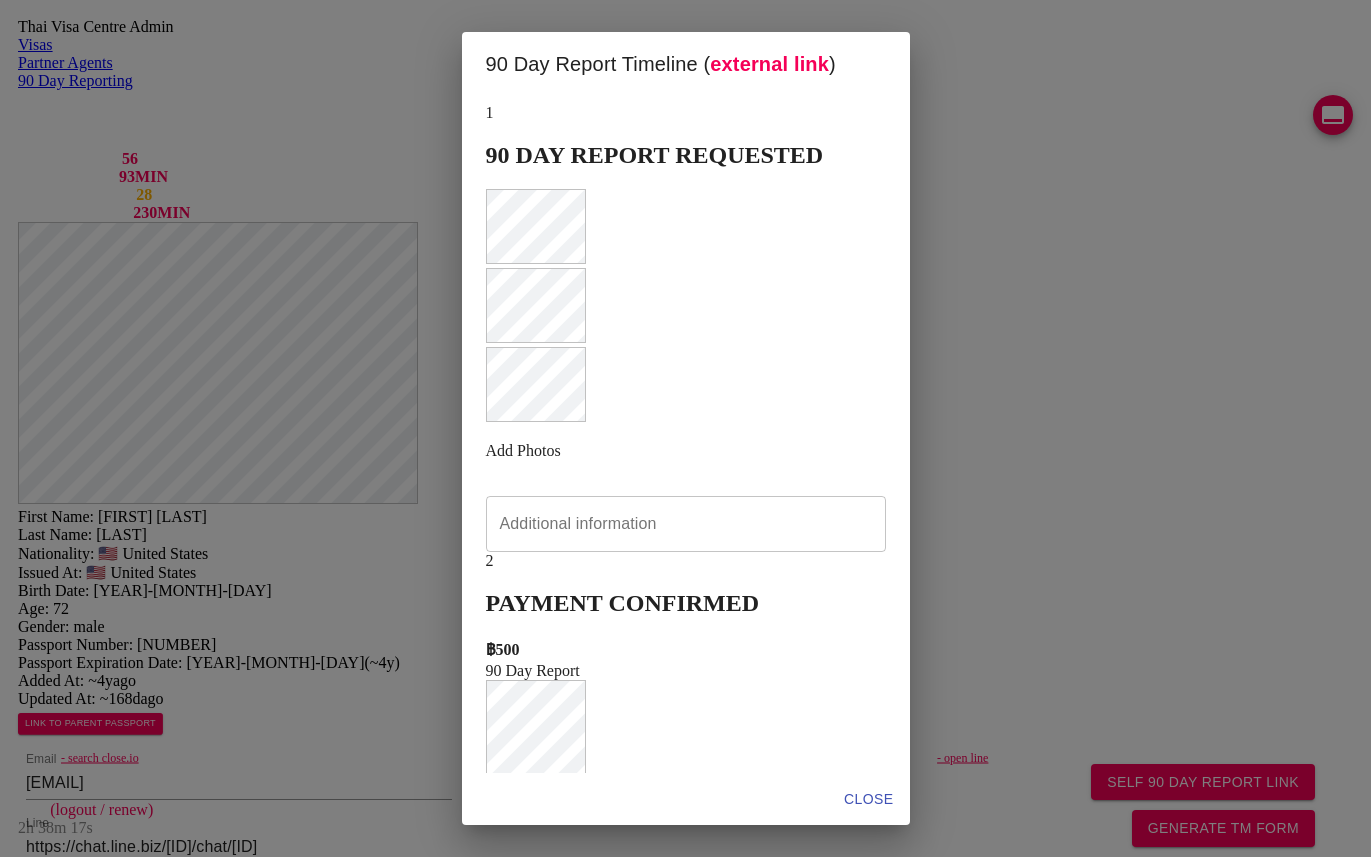 scroll, scrollTop: 624, scrollLeft: 0, axis: vertical 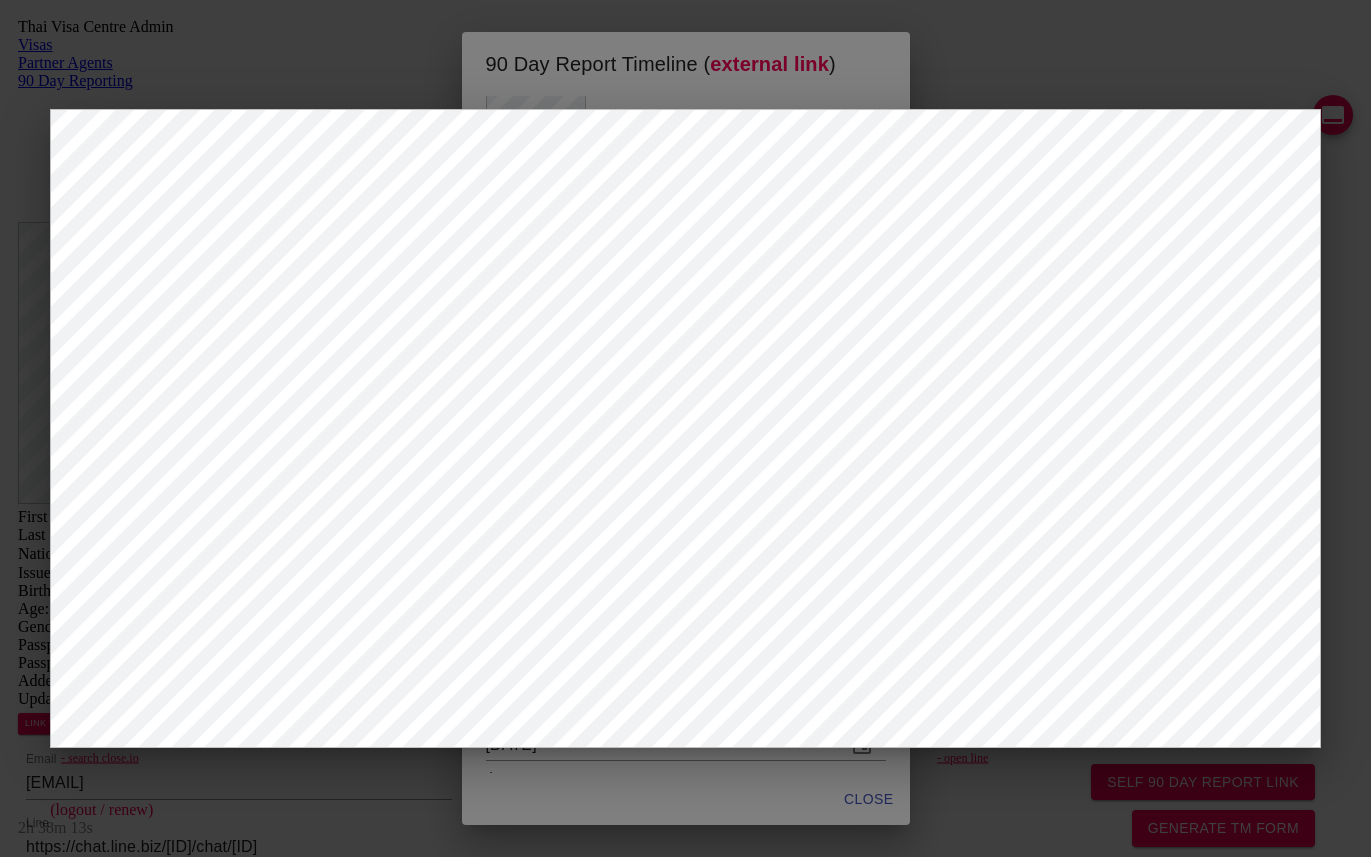 drag, startPoint x: 1144, startPoint y: 775, endPoint x: 1080, endPoint y: 657, distance: 134.23859 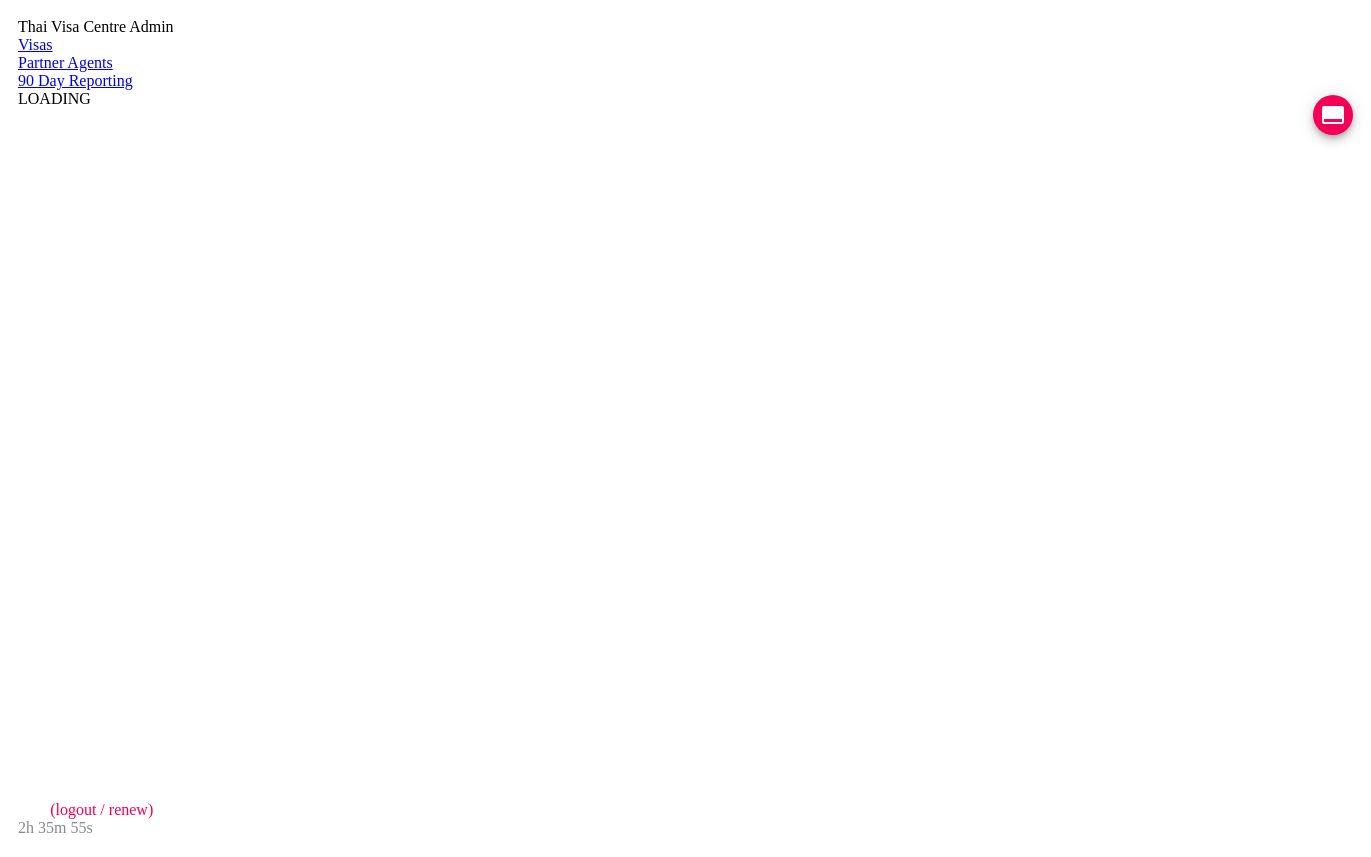 scroll, scrollTop: 0, scrollLeft: 0, axis: both 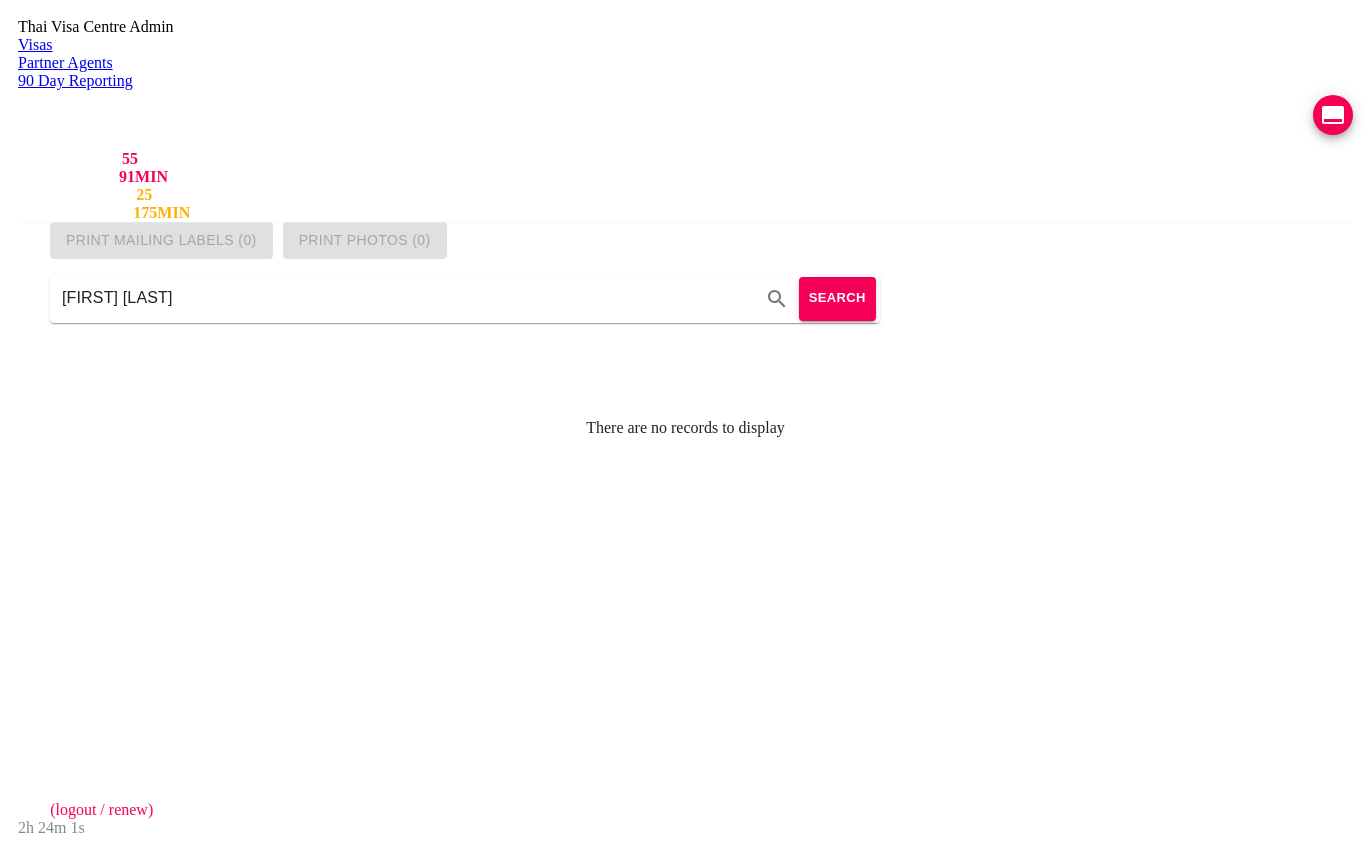 click on "Visas" at bounding box center [685, 45] 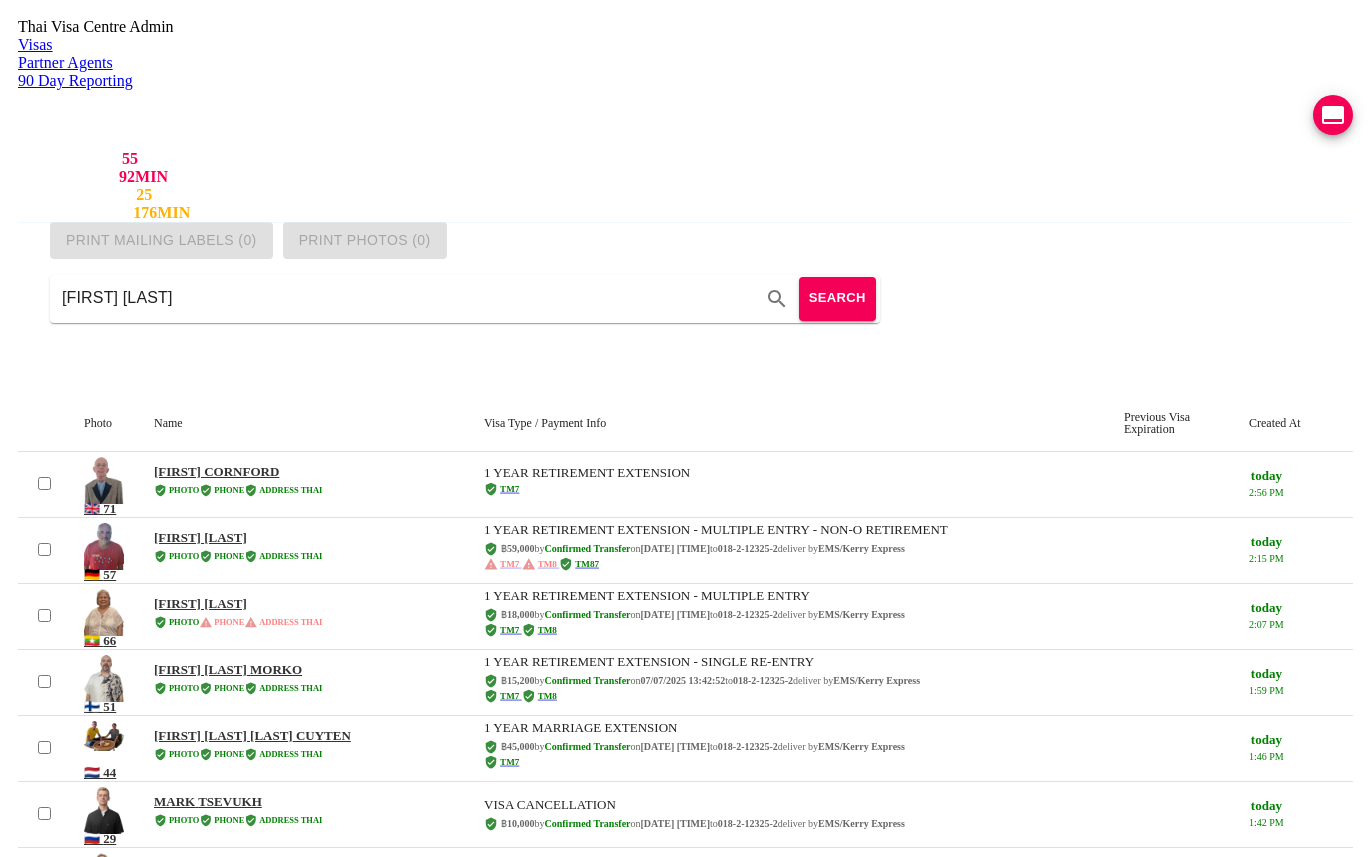 click at bounding box center (685, 367) 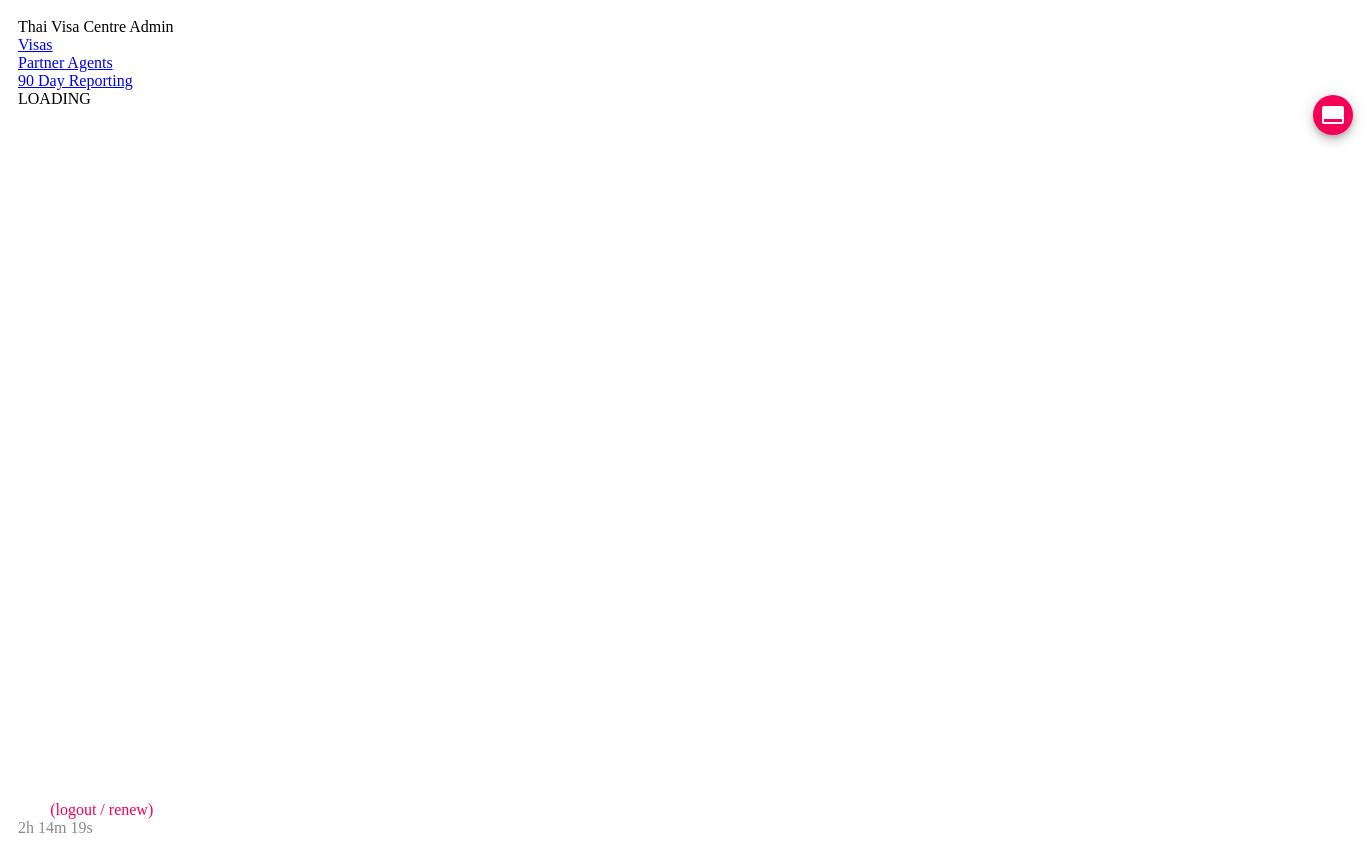 scroll, scrollTop: 0, scrollLeft: 0, axis: both 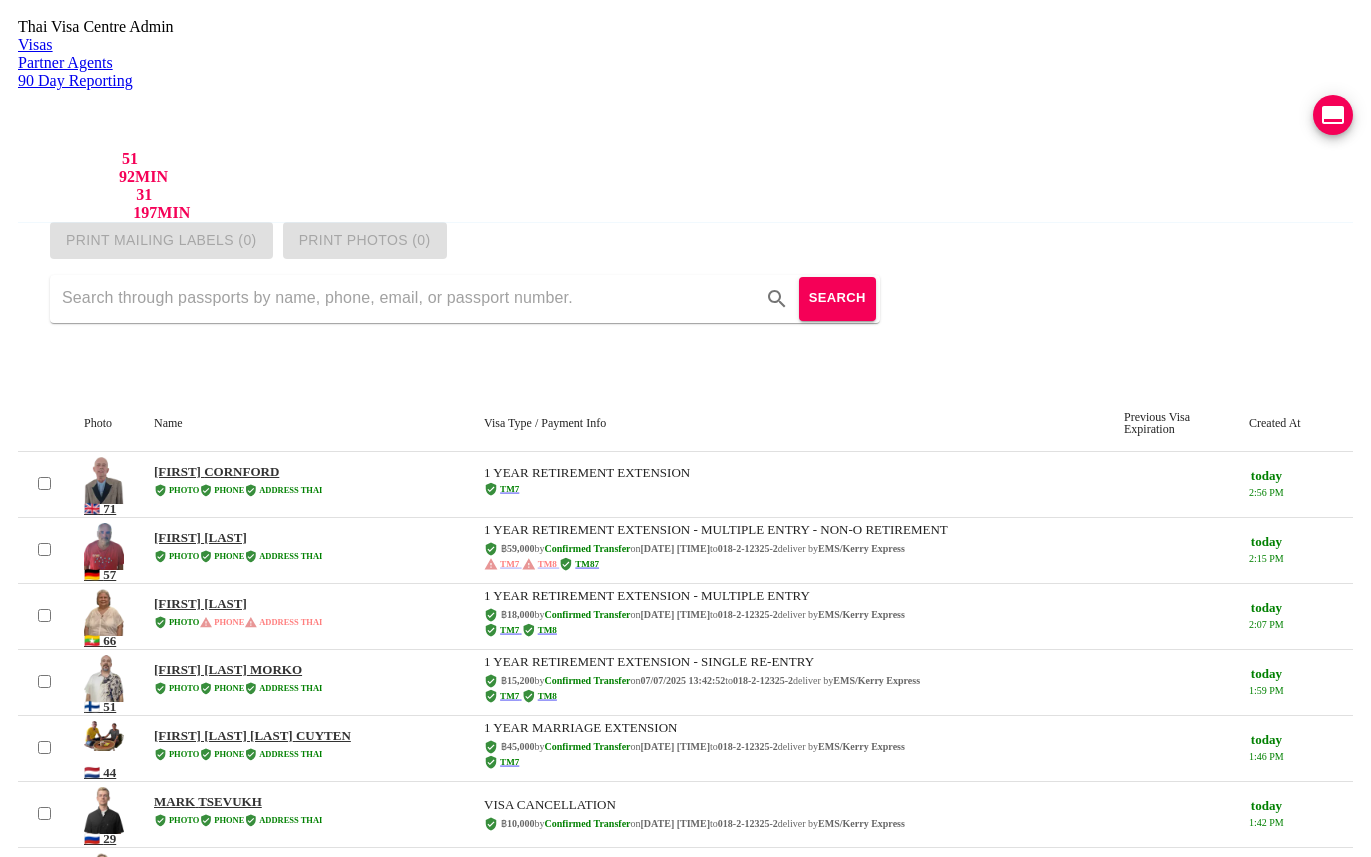 click at bounding box center (408, 299) 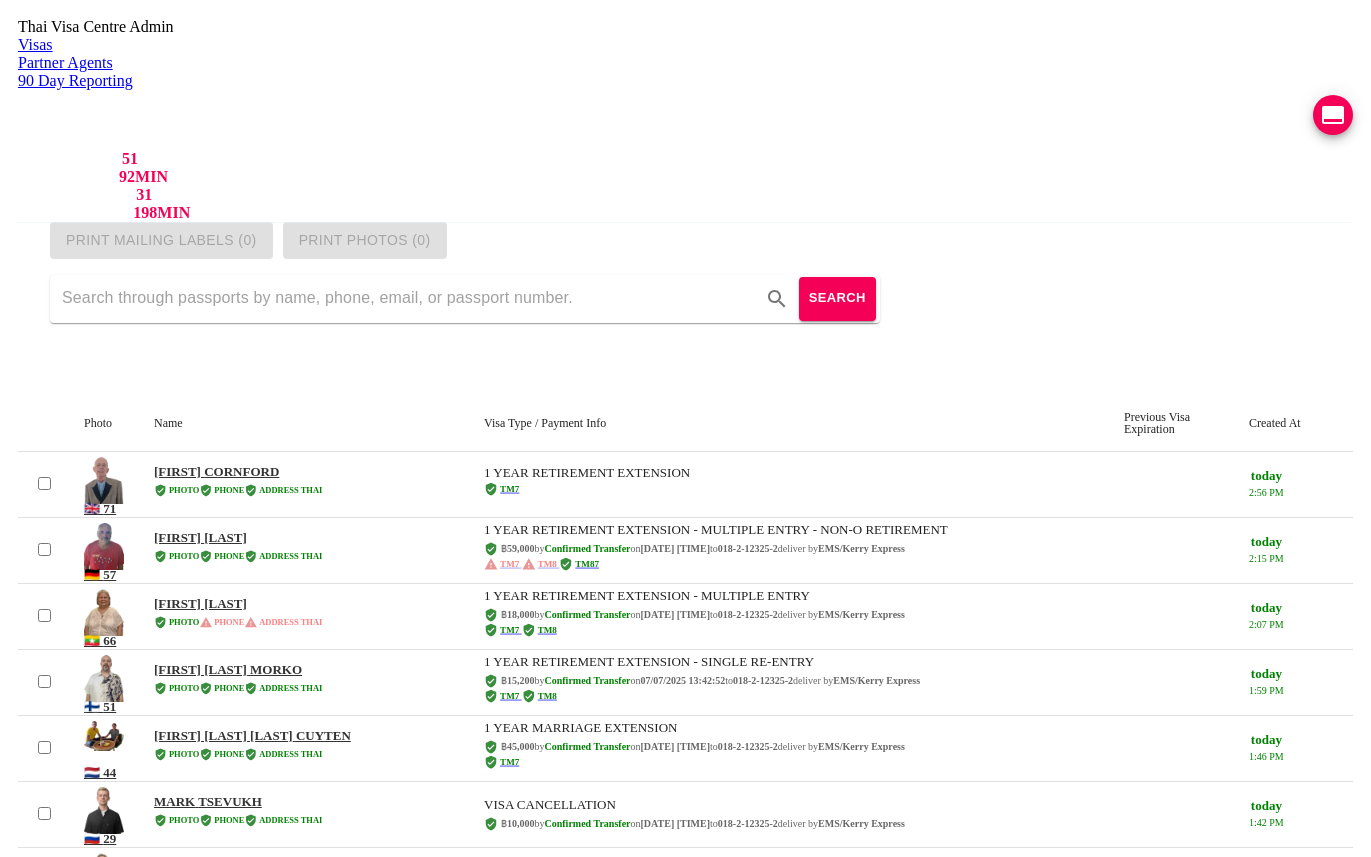 scroll, scrollTop: 0, scrollLeft: 0, axis: both 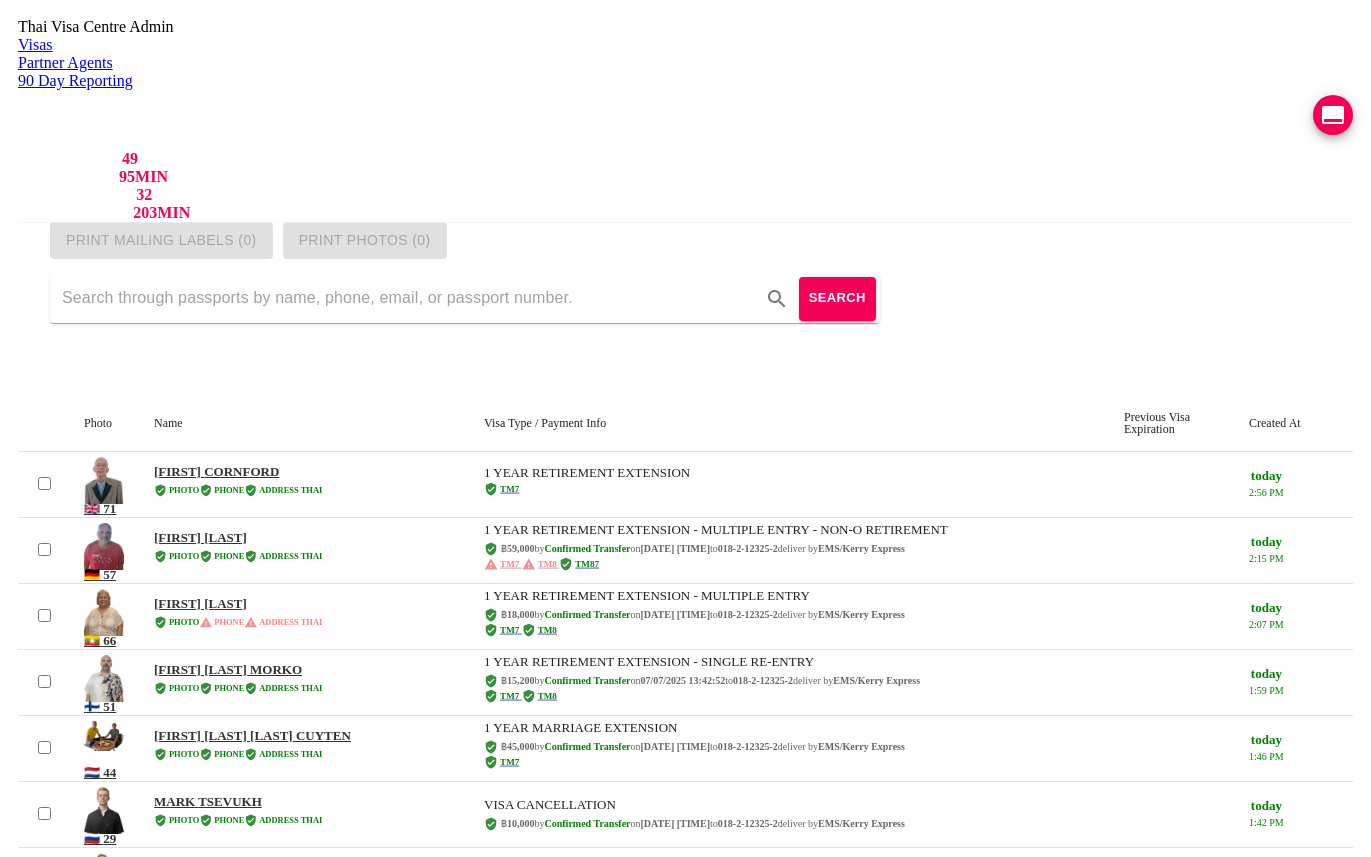 paste on "[FIRST] [MIDDLE] [LAST]" 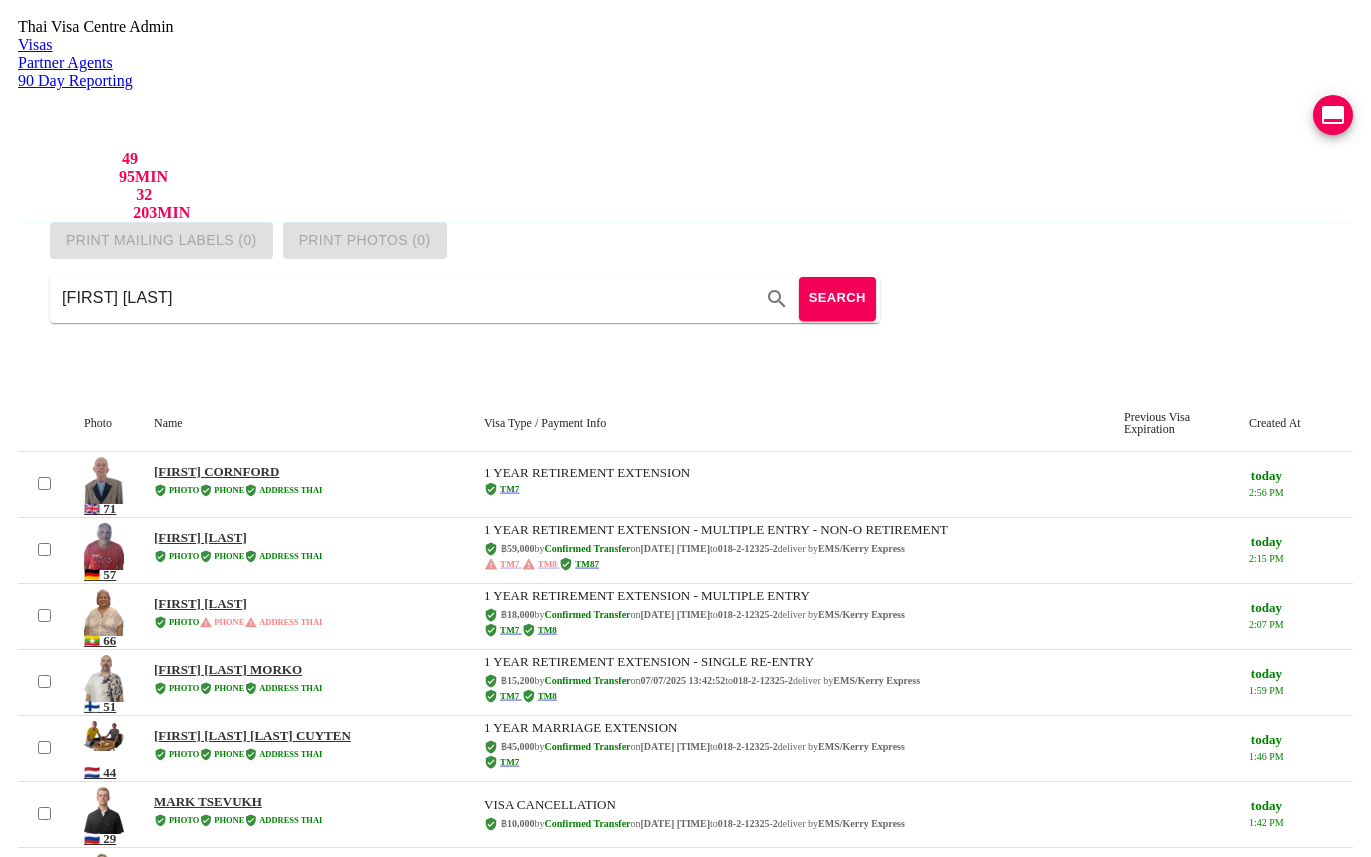 type on "[FIRST] [MIDDLE] [LAST]" 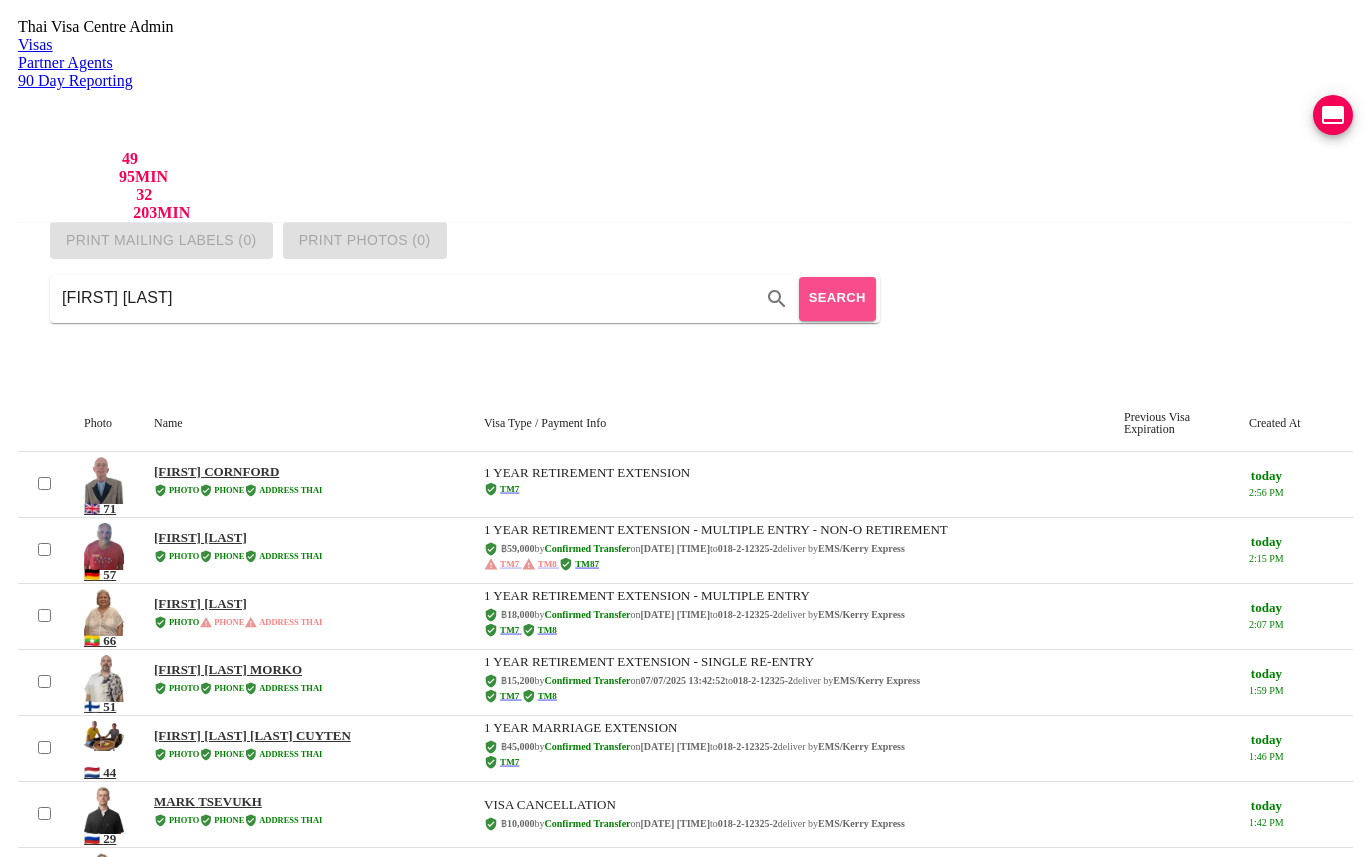 click on "SEARCH" at bounding box center (837, 298) 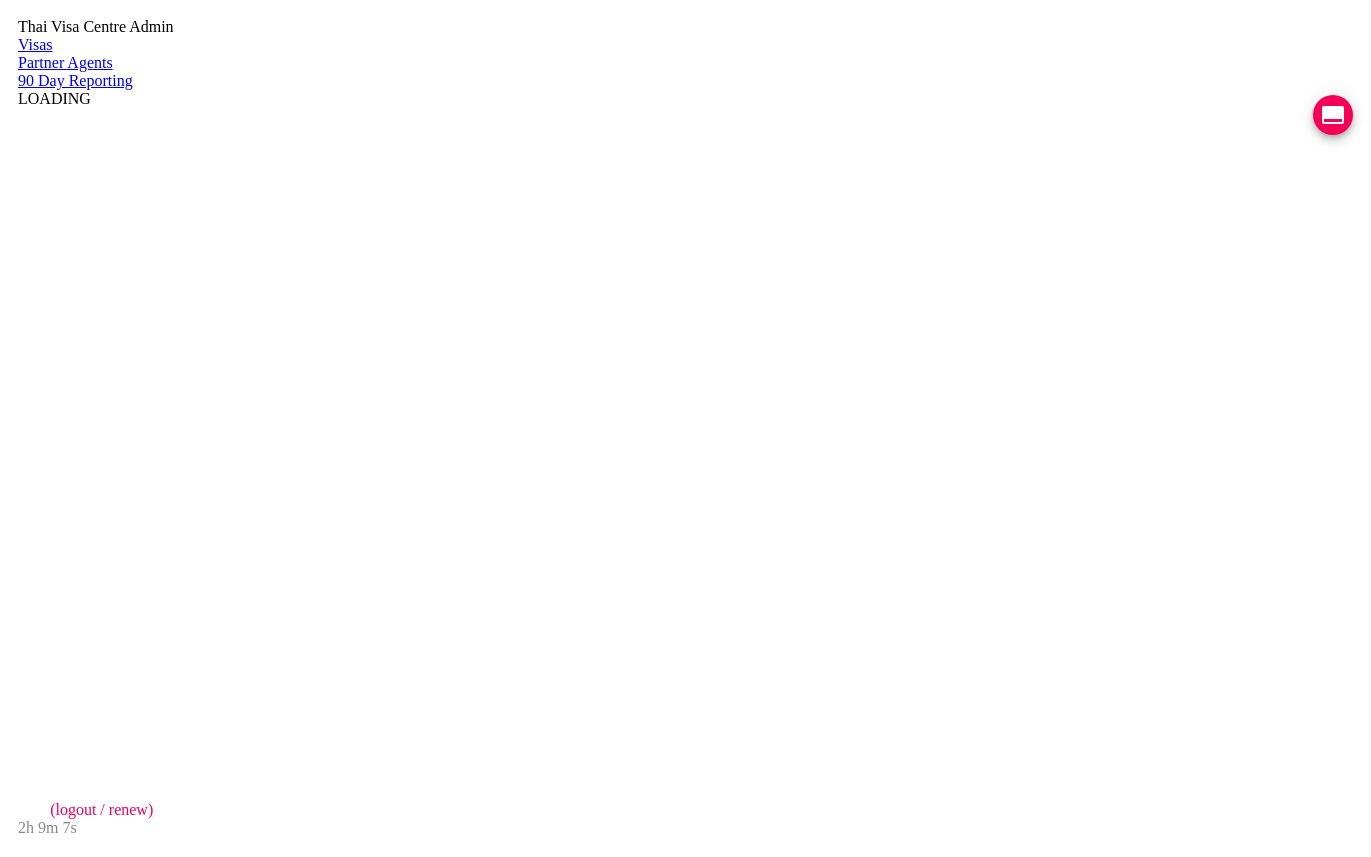 scroll, scrollTop: 0, scrollLeft: 0, axis: both 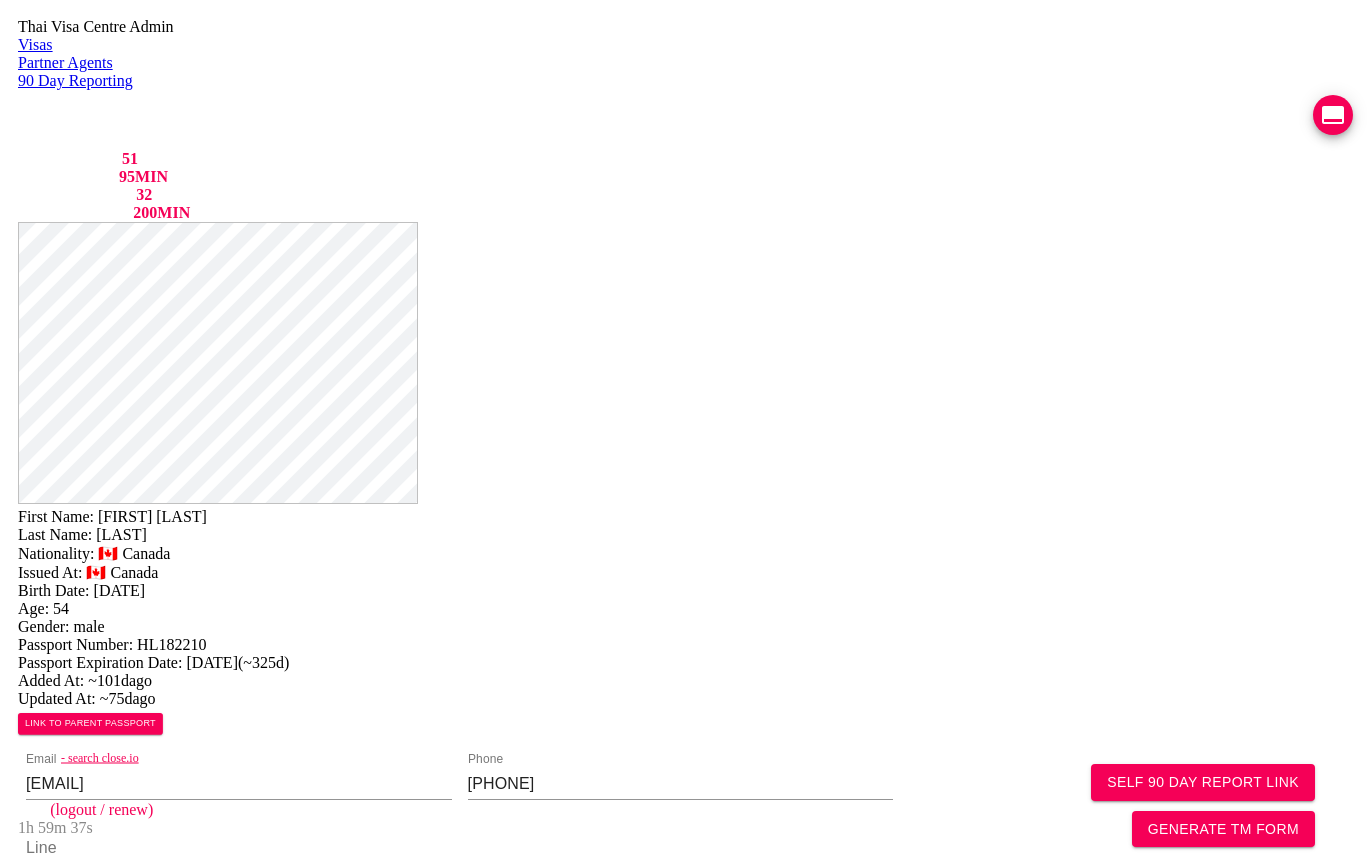 click at bounding box center (30, 1196) 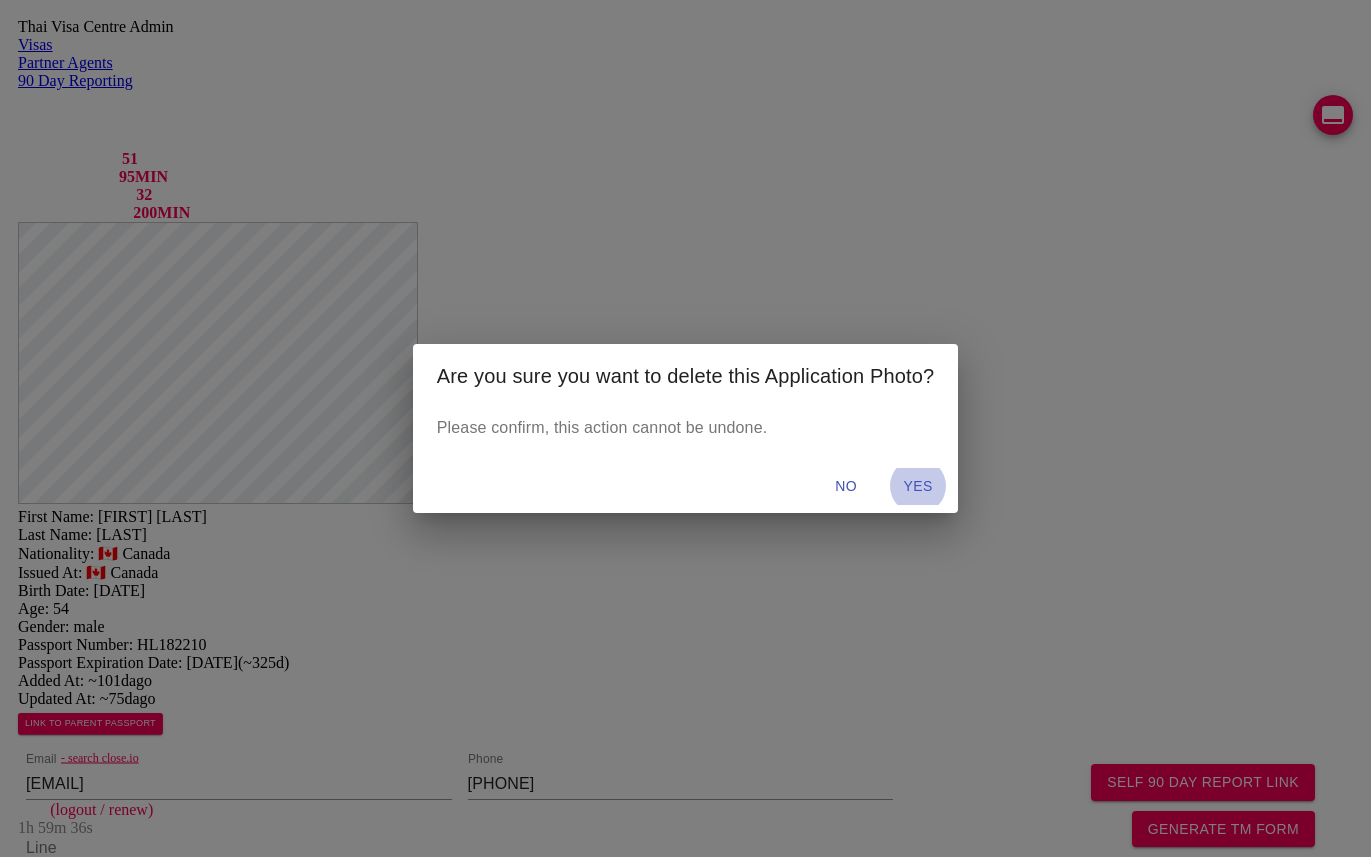 click on "YES" at bounding box center (918, 486) 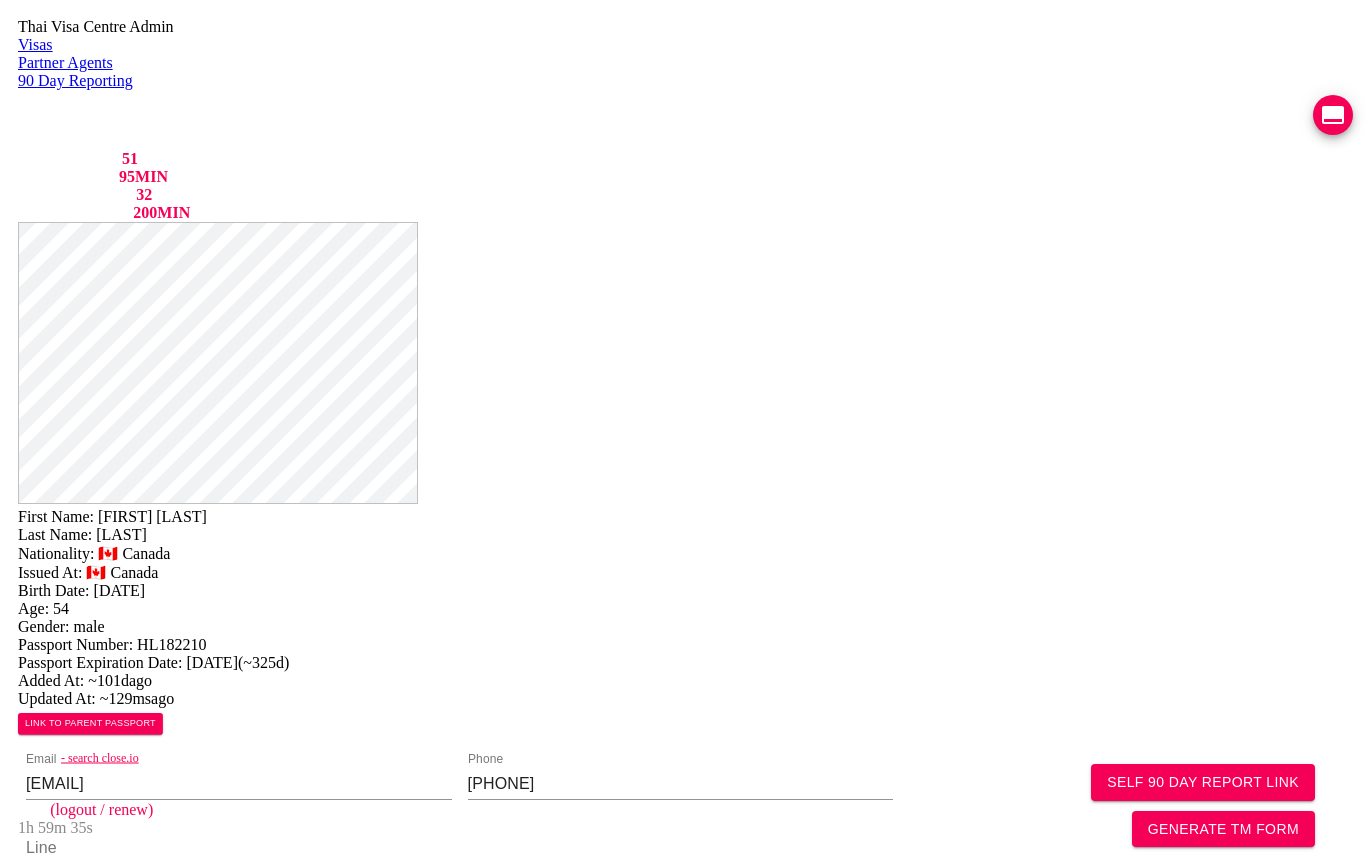 click at bounding box center [30, 1196] 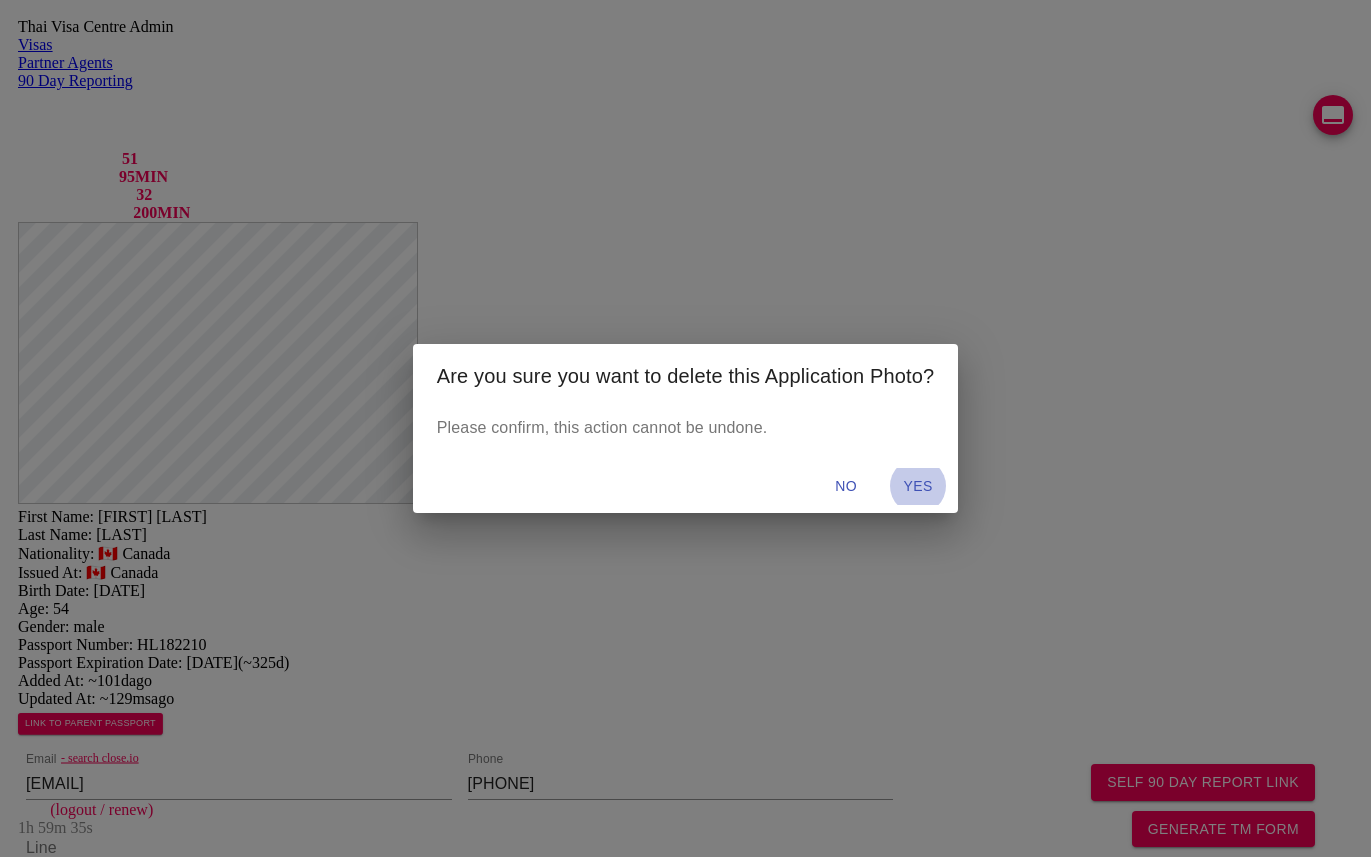 click on "YES" at bounding box center [918, 486] 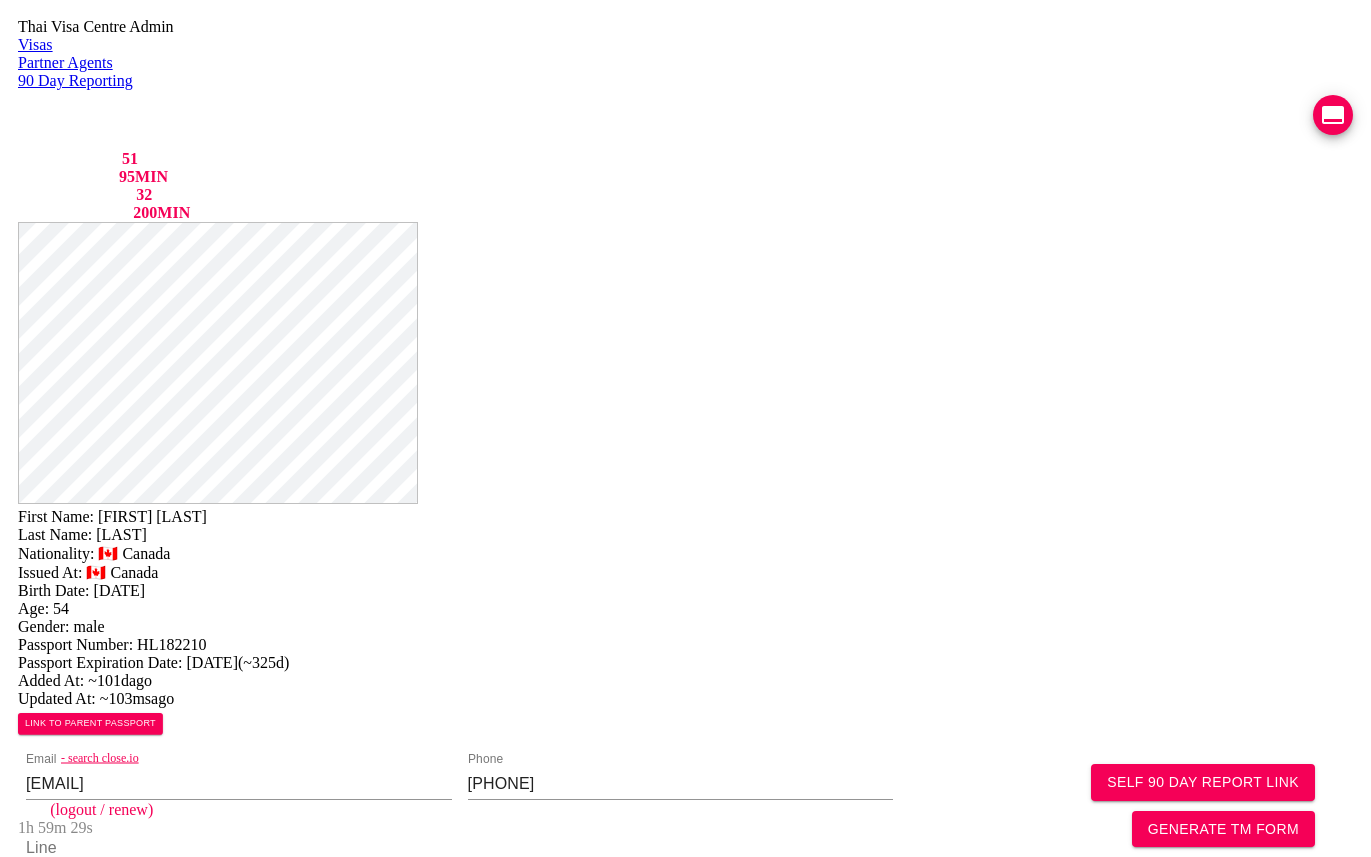 scroll, scrollTop: 0, scrollLeft: 0, axis: both 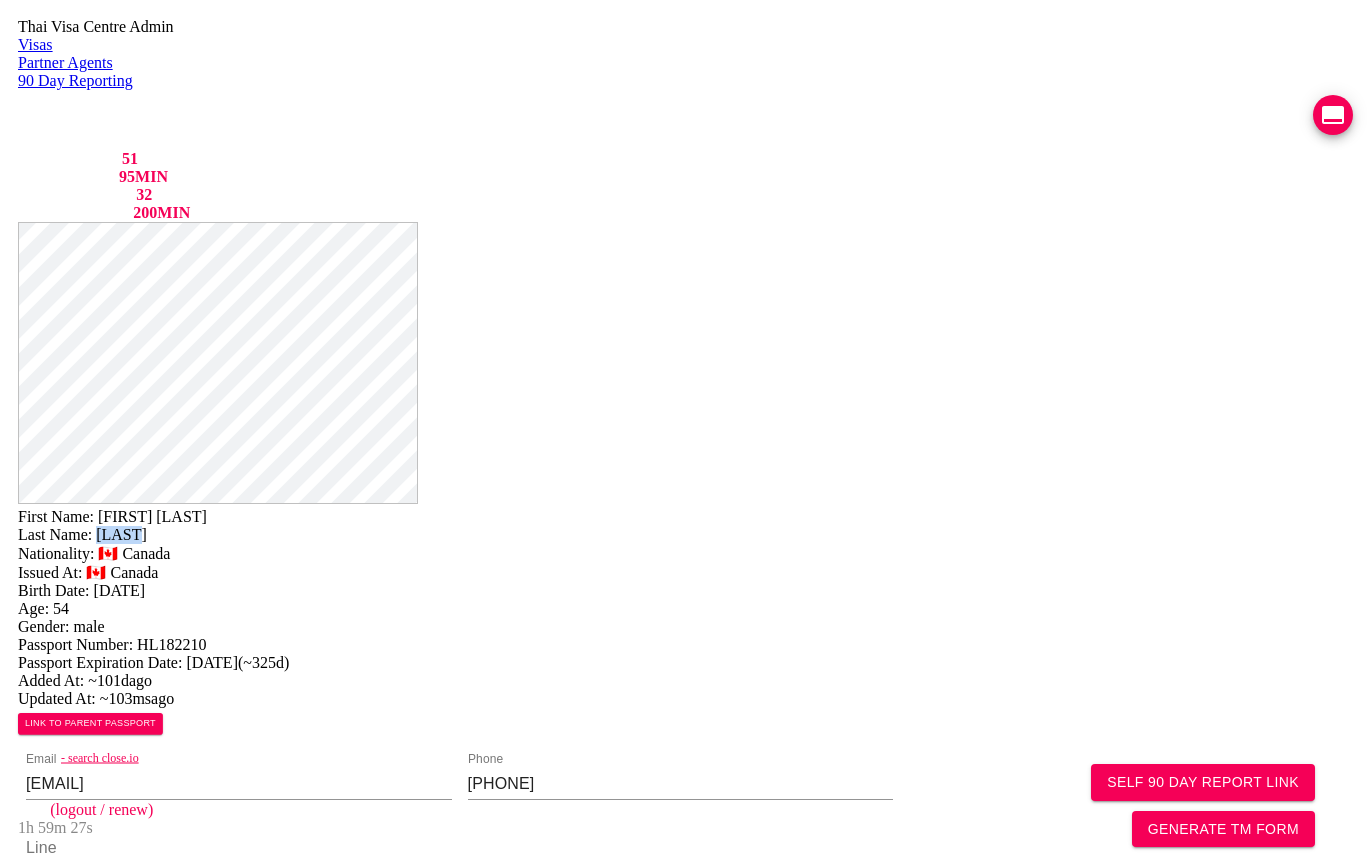 drag, startPoint x: 781, startPoint y: 69, endPoint x: 890, endPoint y: 69, distance: 109 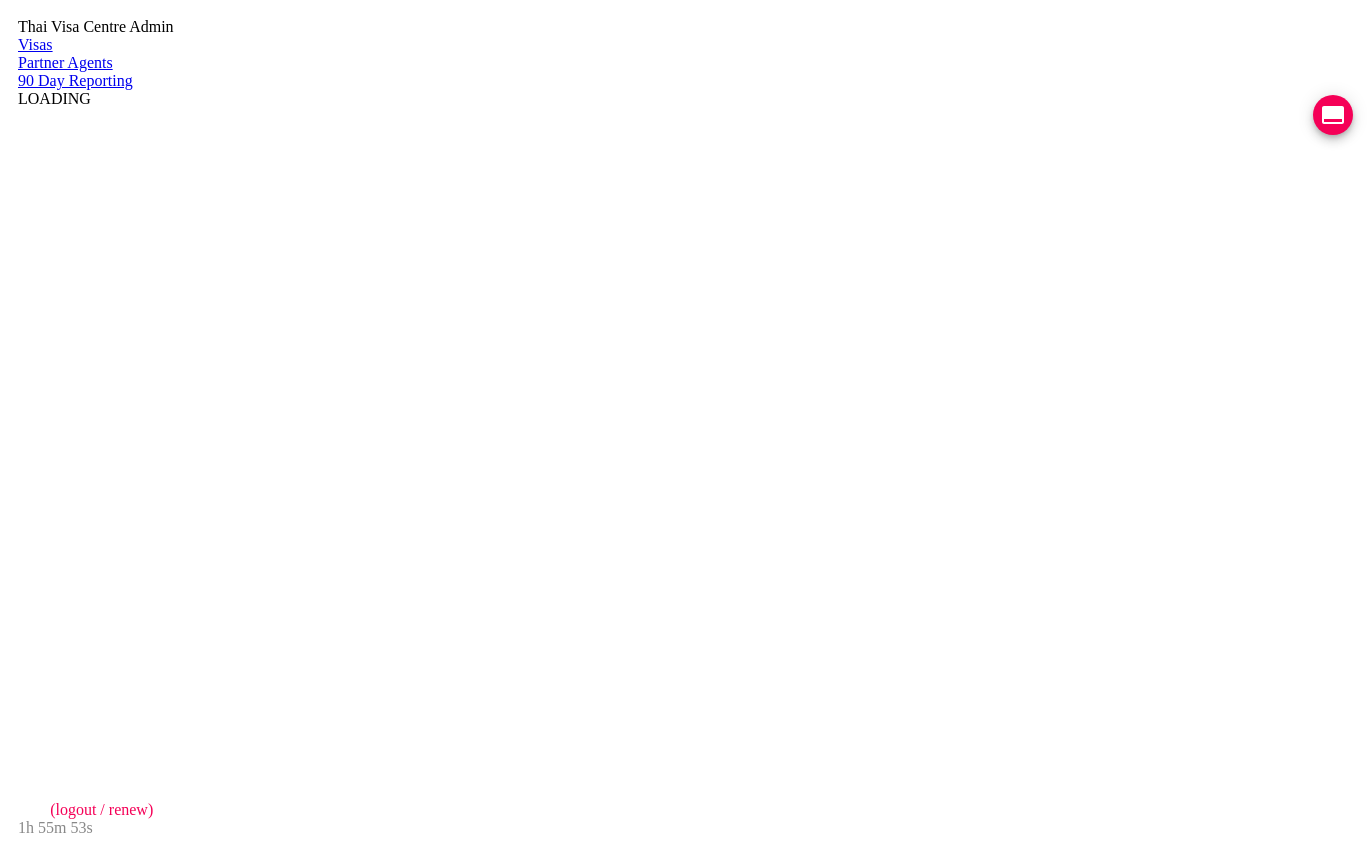 scroll, scrollTop: 0, scrollLeft: 0, axis: both 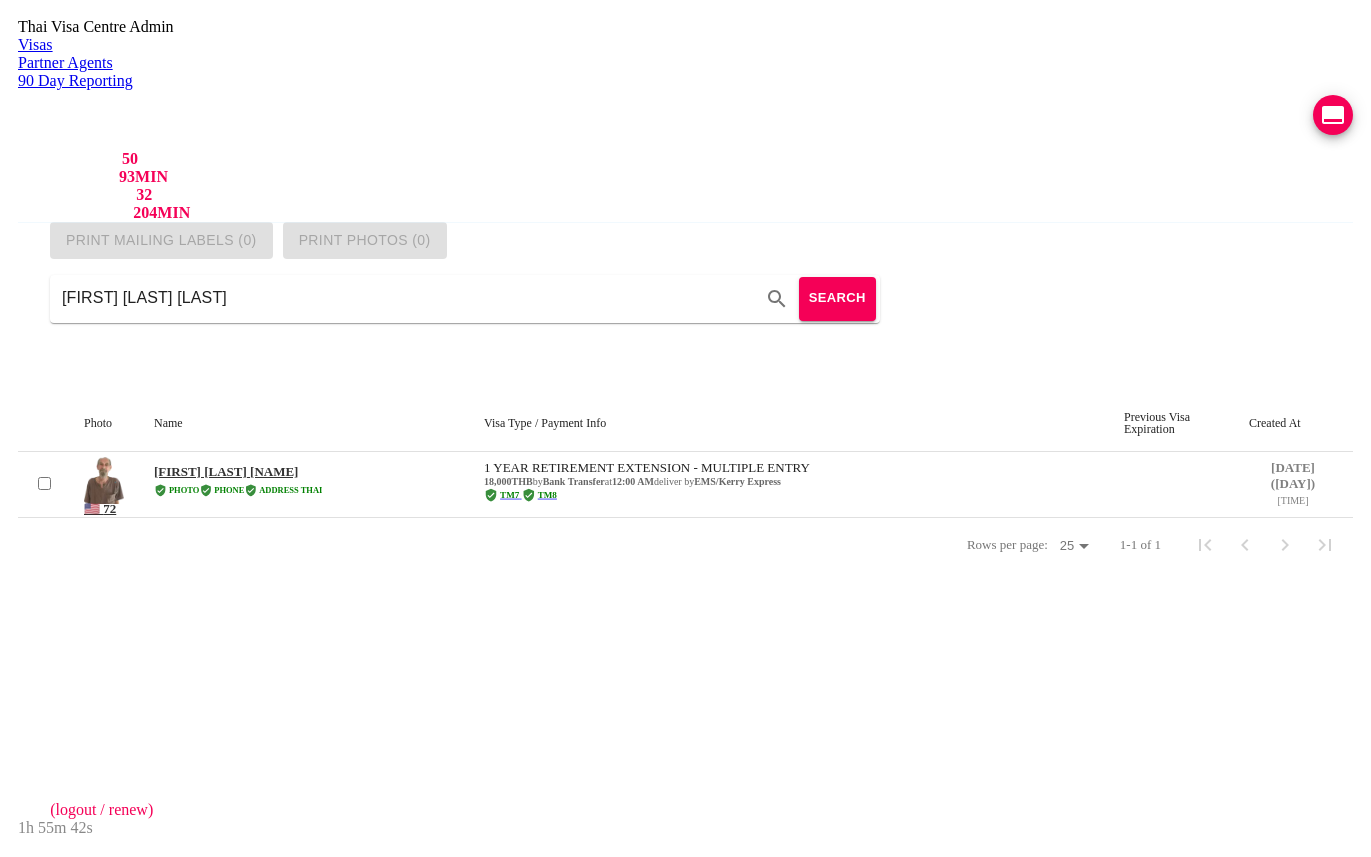 click on "DALE ALLEN   HAZEL" at bounding box center [223, 471] 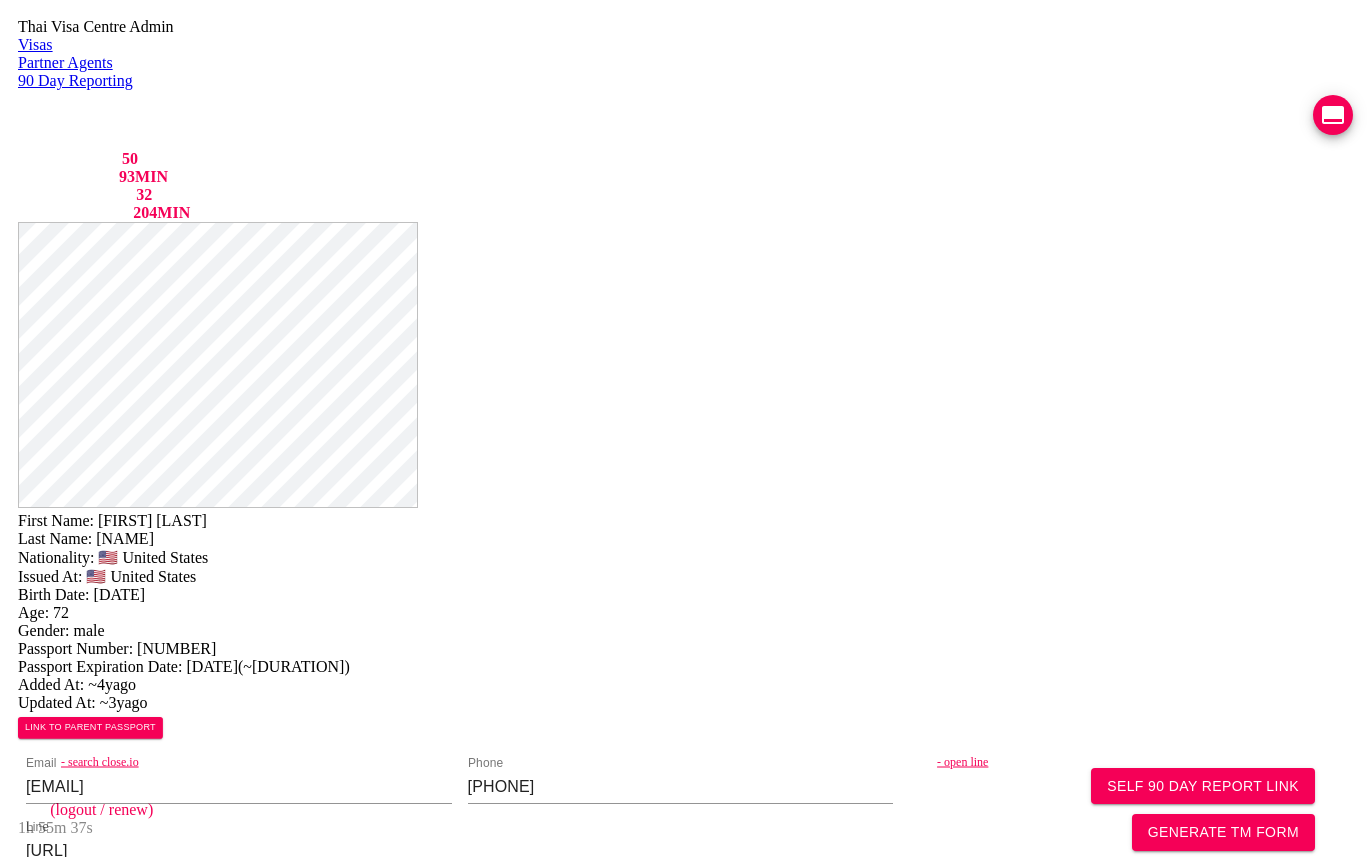 scroll, scrollTop: 1361, scrollLeft: 0, axis: vertical 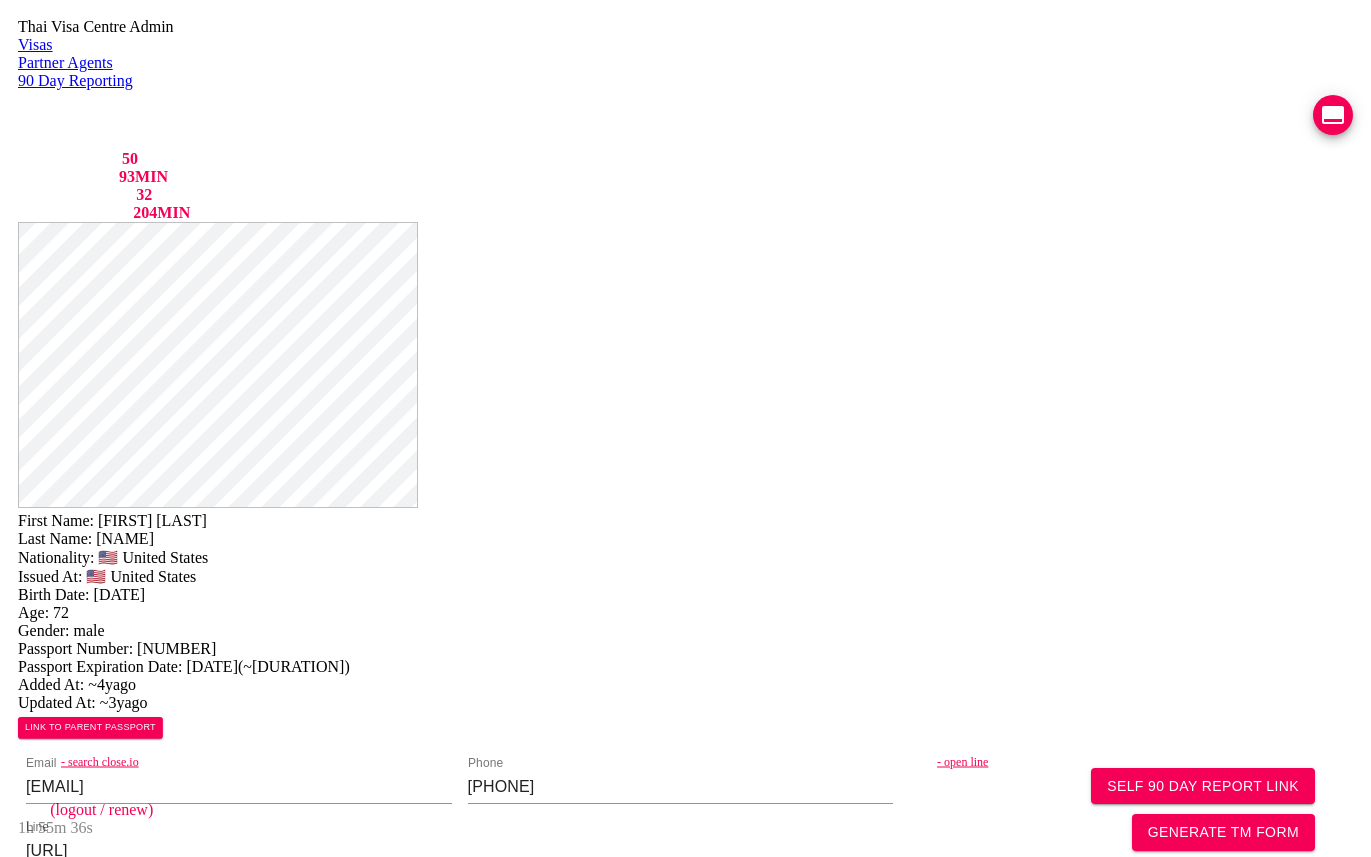 click on "COMPLETED" at bounding box center [126, 2047] 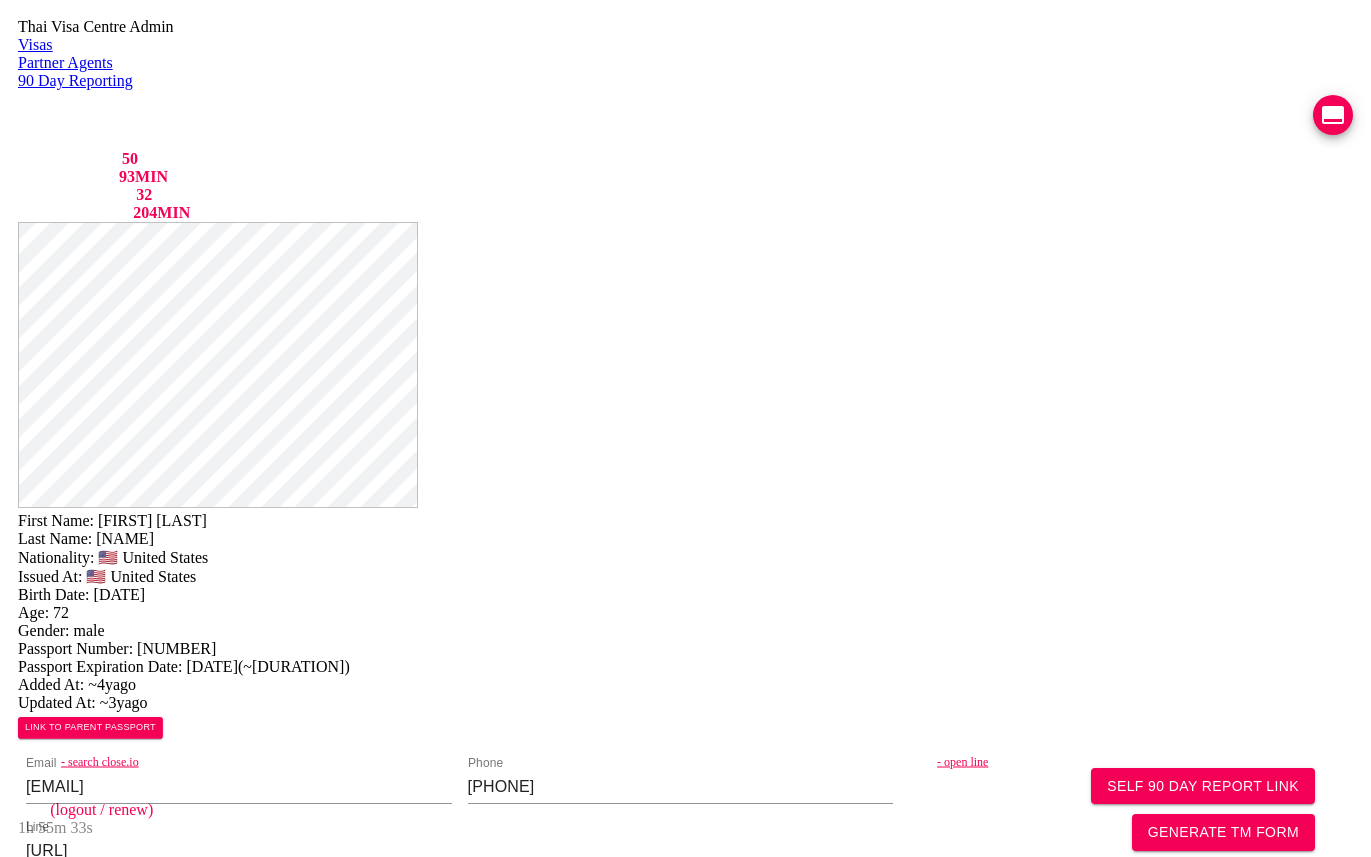 scroll, scrollTop: 818, scrollLeft: 0, axis: vertical 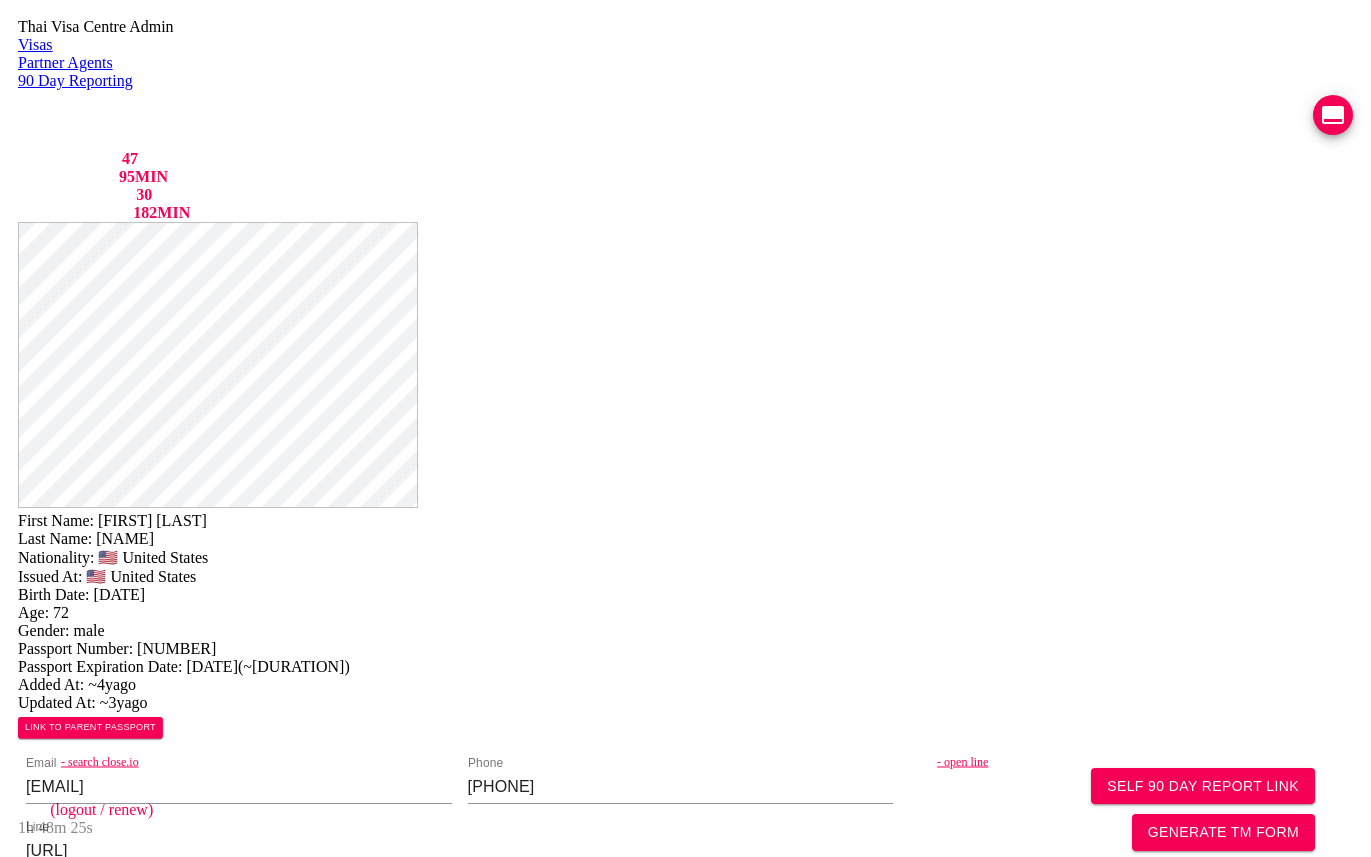 click on "Visas" at bounding box center [685, 45] 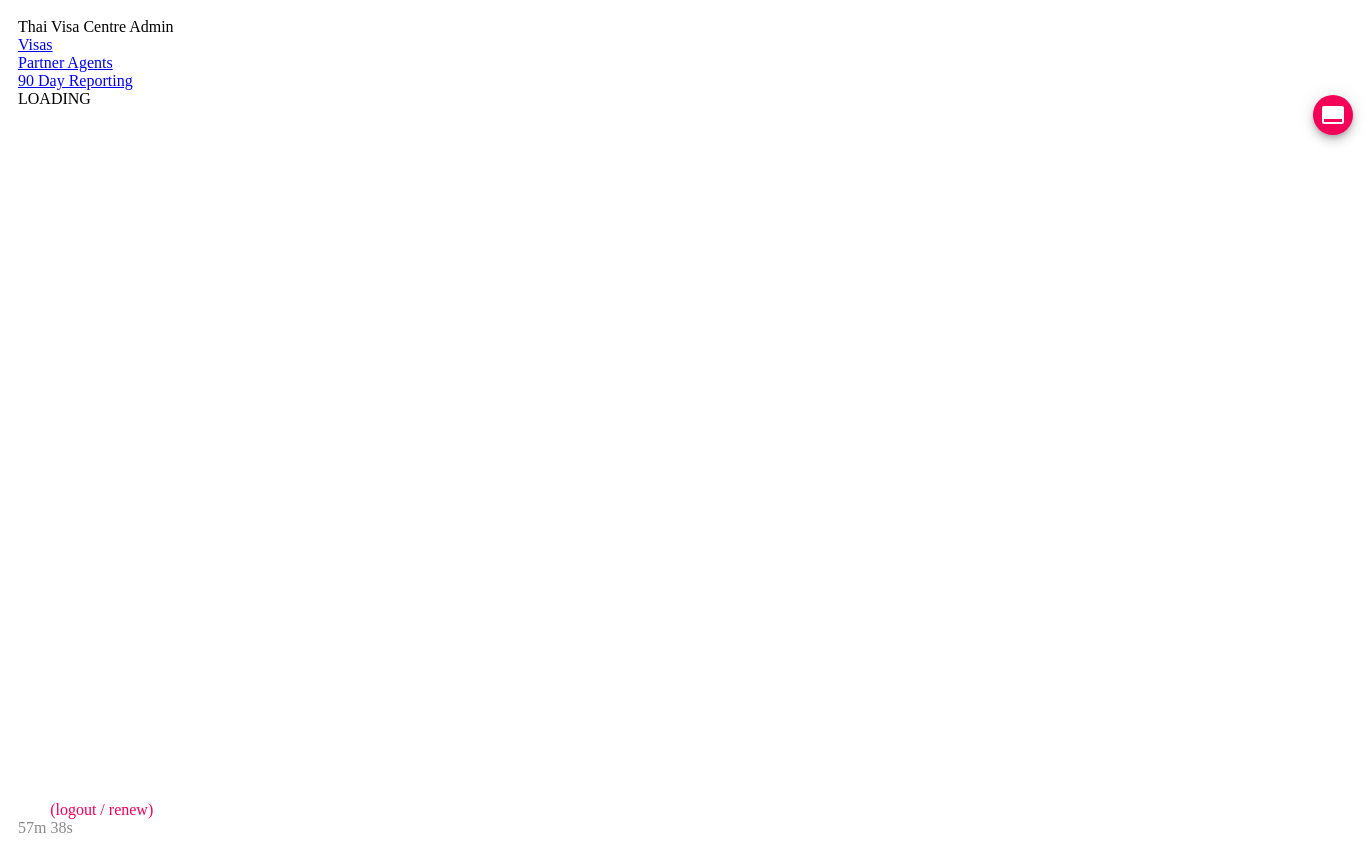 scroll, scrollTop: 0, scrollLeft: 0, axis: both 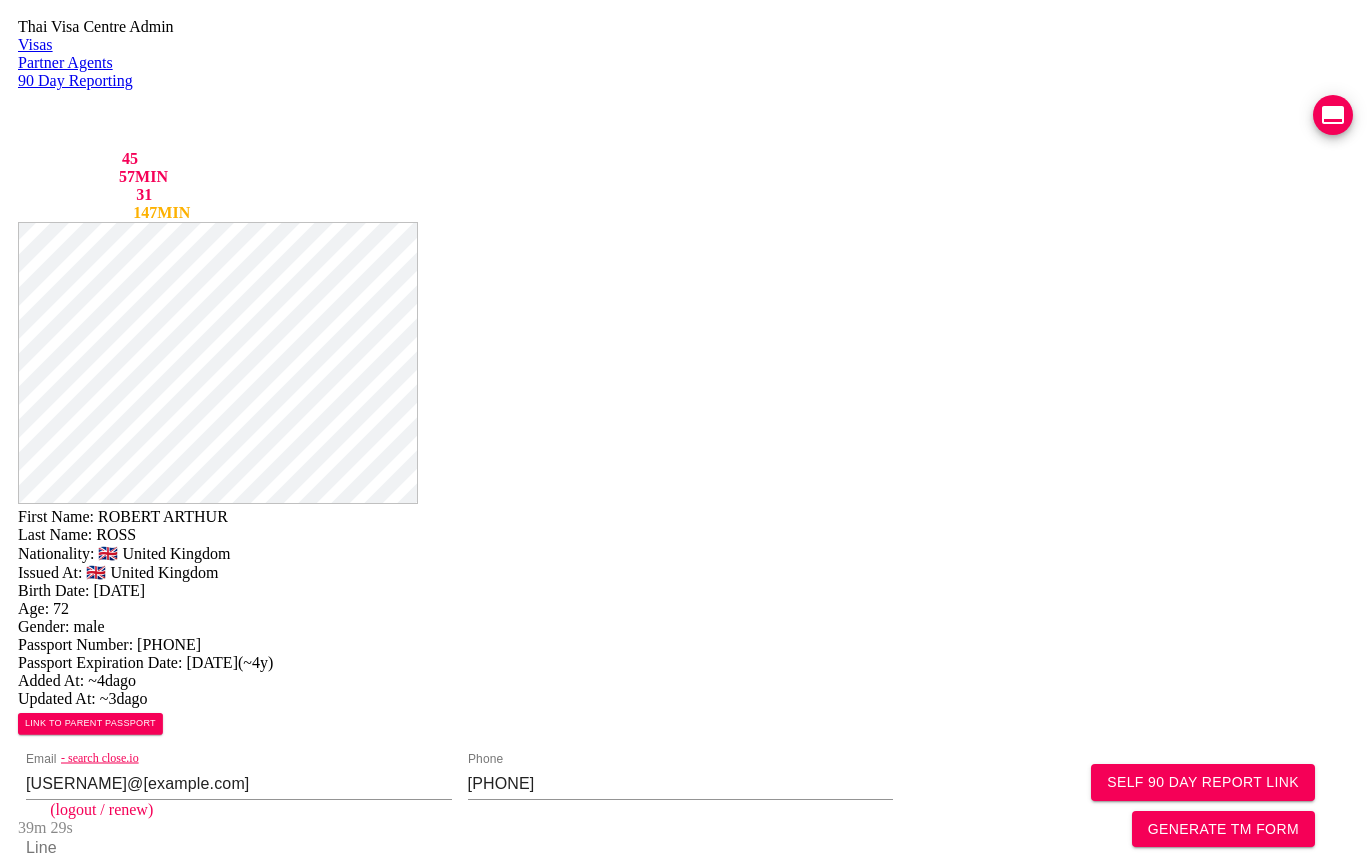 click at bounding box center [239, 940] 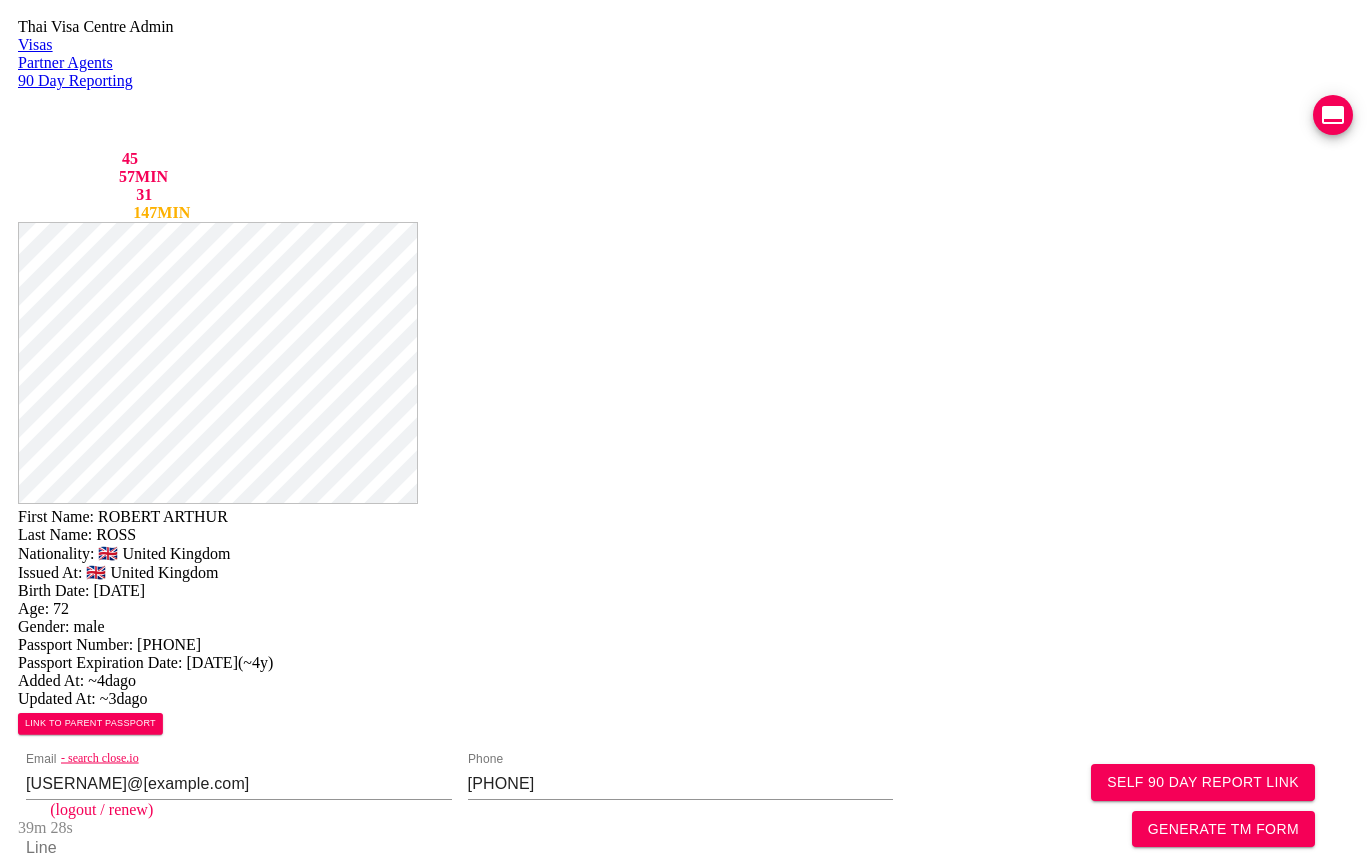 paste on "[TITLE] [FIRST] [MIDDLE] [LAST]
[NUMBER] [STREET] [AREA]
[CITY] [CITY] [POSTAL_CODE]" 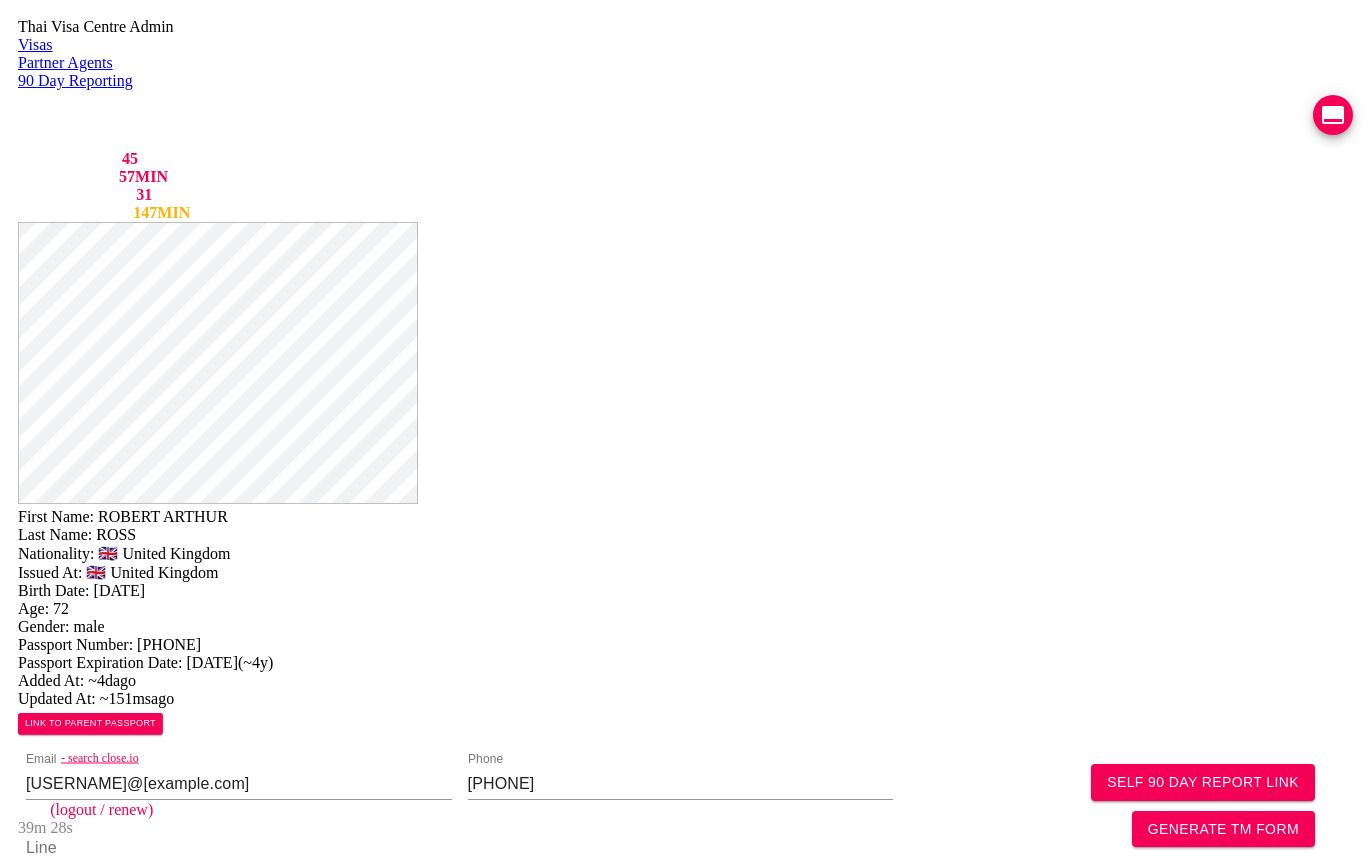click on "Save Changes" at bounding box center [1132, 1031] 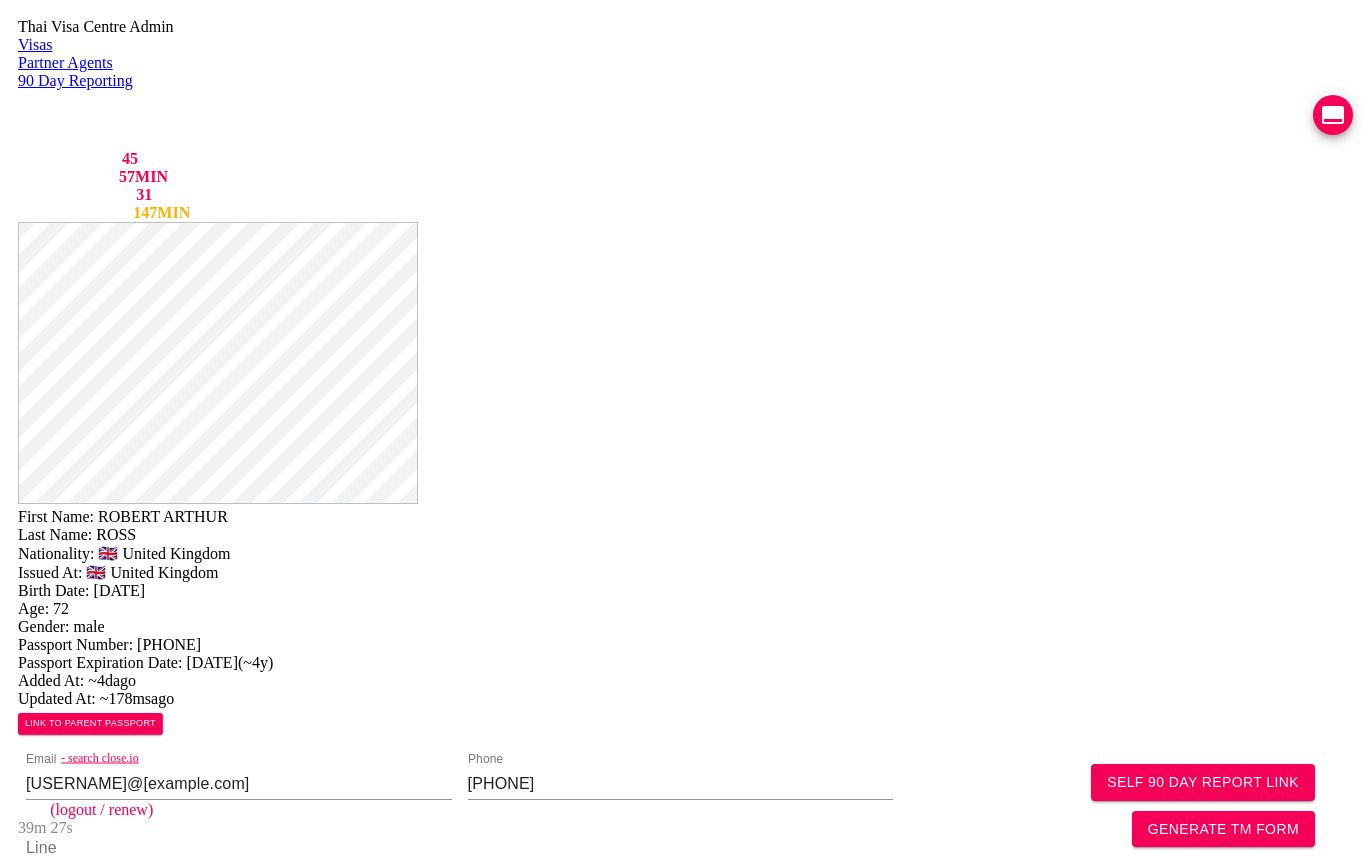 click on "Save Changes" at bounding box center (1132, 1031) 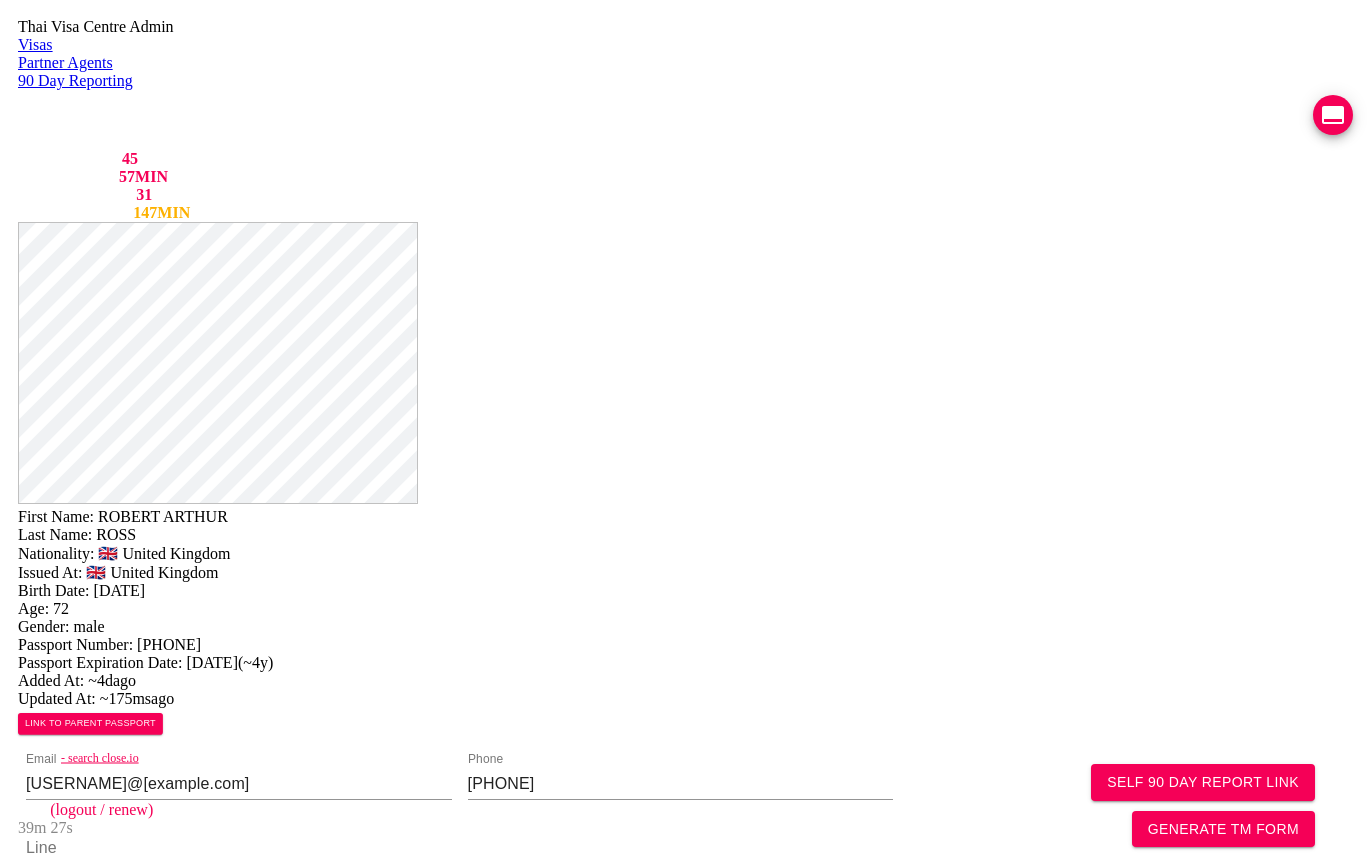 scroll, scrollTop: 891, scrollLeft: 0, axis: vertical 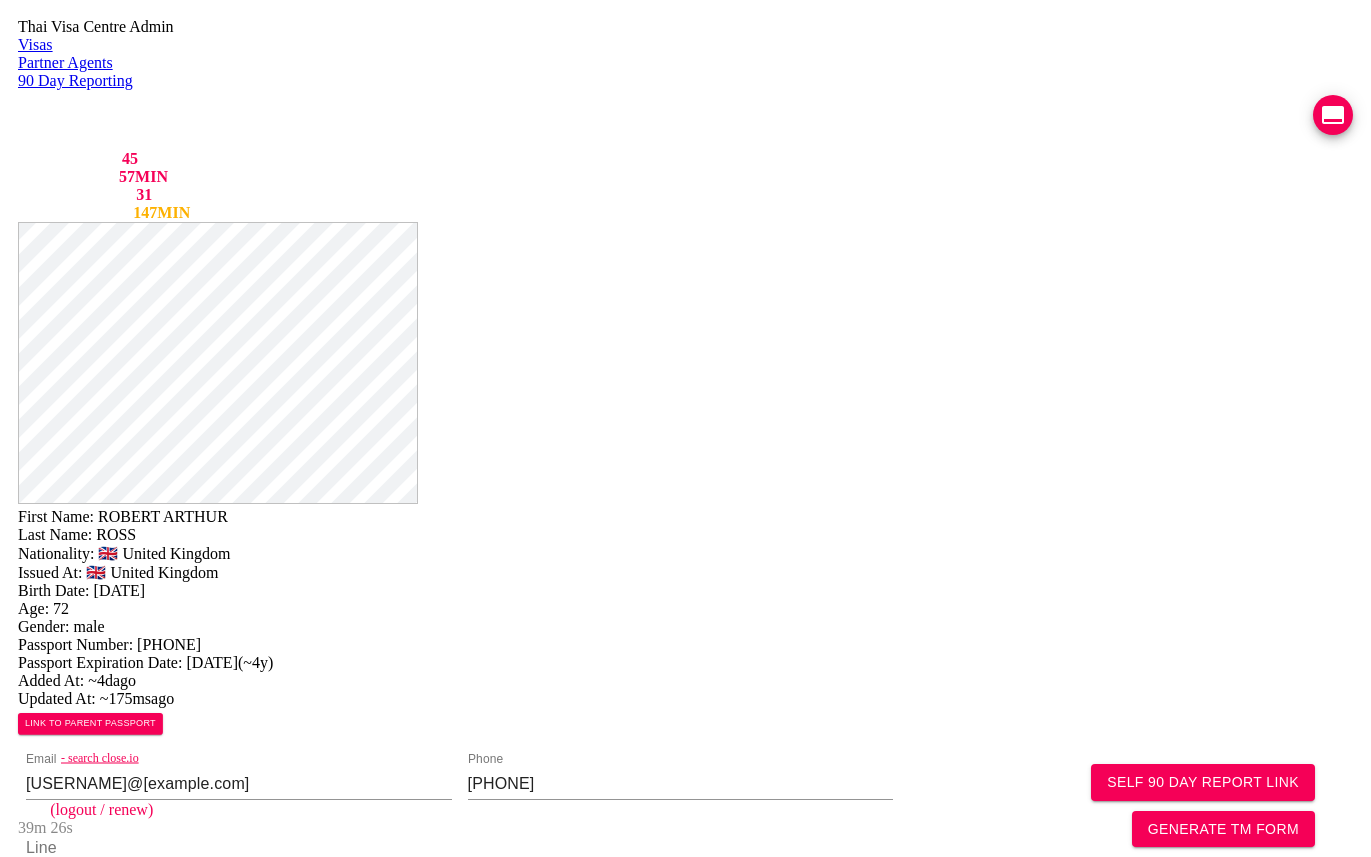 click on "VIEW TIMELINE" at bounding box center (153, 1643) 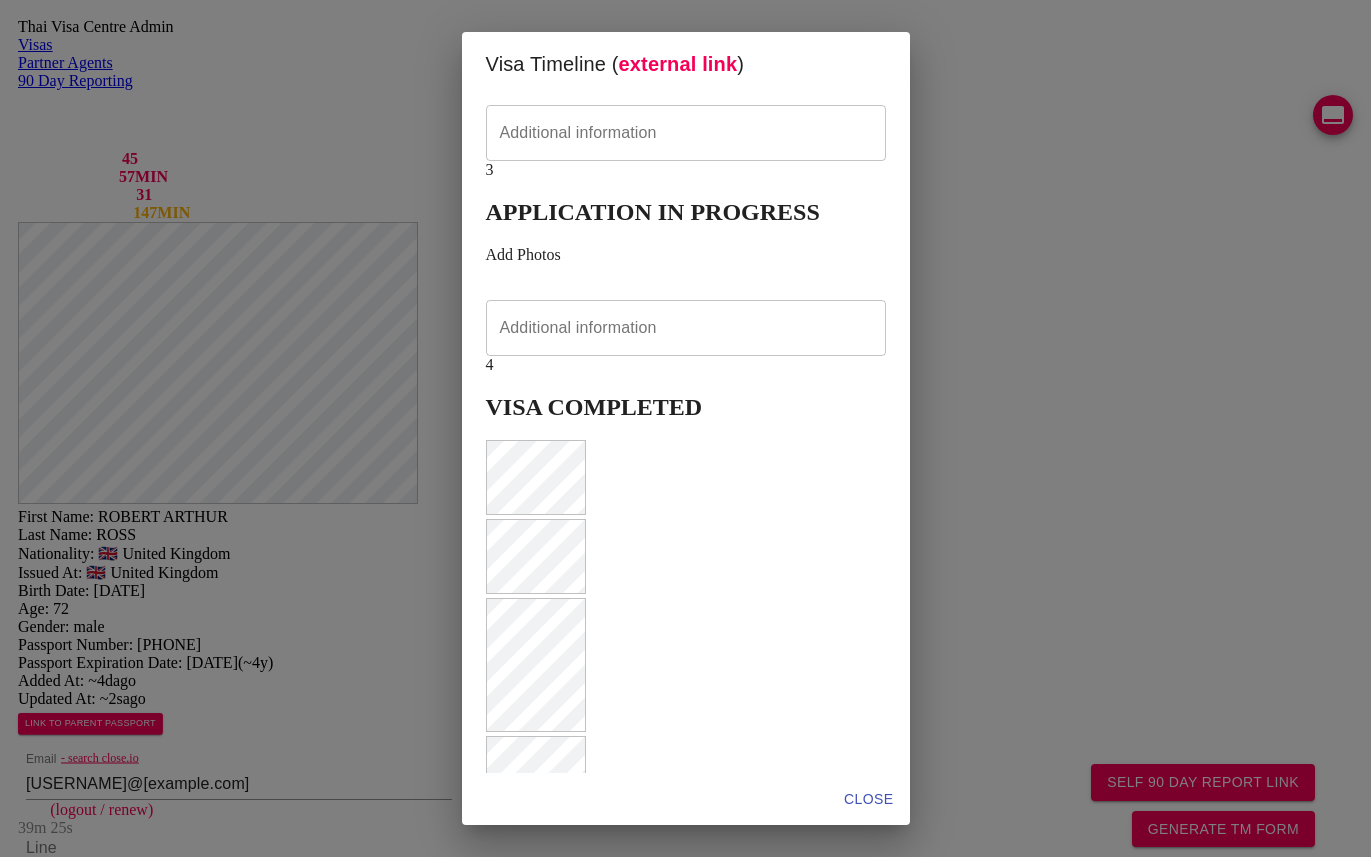 scroll, scrollTop: 1123, scrollLeft: 0, axis: vertical 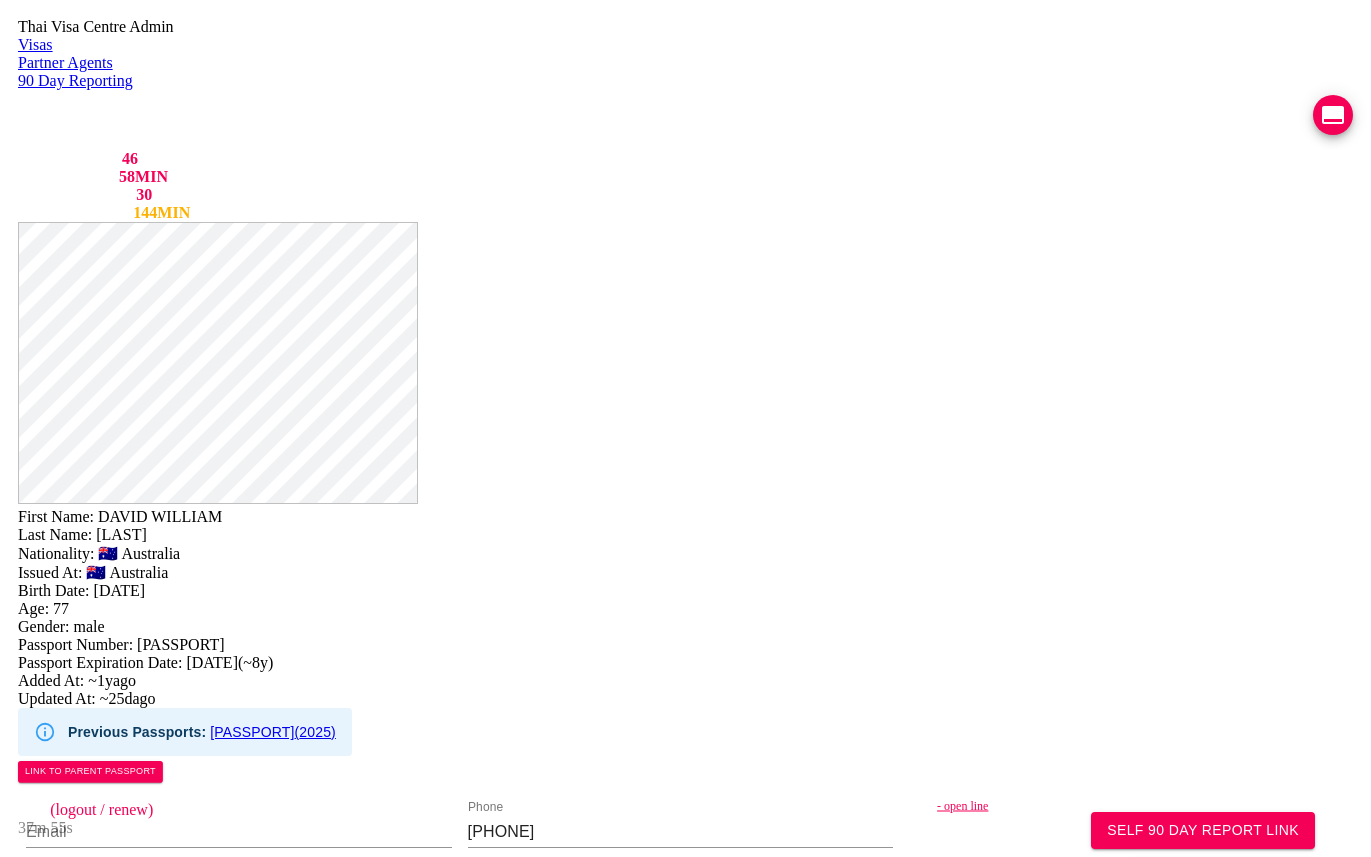 click on "Birth Date:   [DATE]" at bounding box center [685, 591] 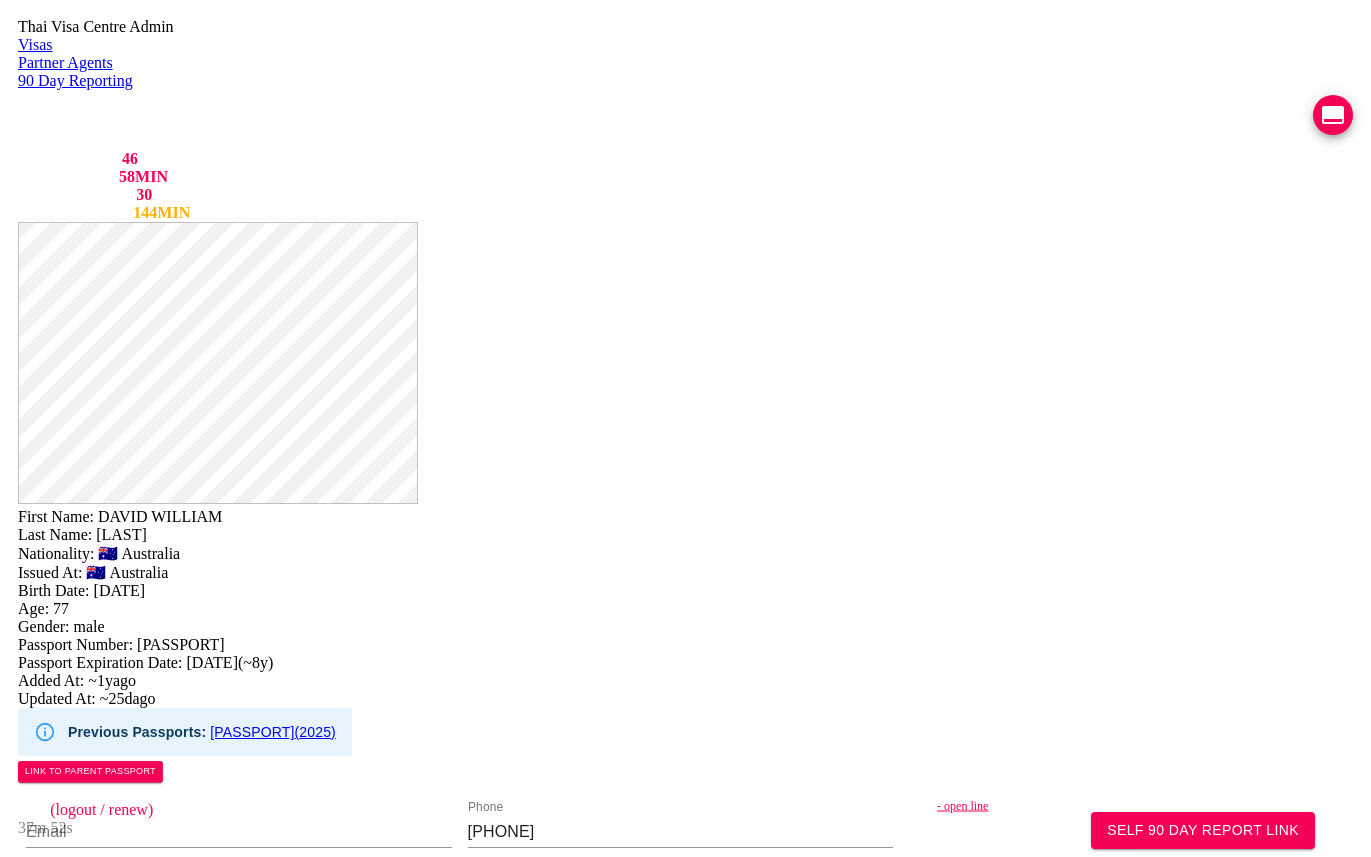 click on "First Name:   [FIRST] [MIDDLE] Last Name:   [LAST] Nationality:   🇦🇺   [COUNTRY] Issued At:   🇦🇺   [COUNTRY] Birth Date:   [DATE] Age:   77 Passport Number:   [PASSPORT] Passport Expiration Date:   [DATE]  (  ~8y  ) Added At:   ~1y  ago Updated At:   ~25d  ago Previous Passports:   [PASSPORT]  ( 2025 ) LINK TO PARENT PASSPORT SELF 90 DAY REPORT LINK GENERATE TM FORM Email Phone [PHONE]  - open line Line [URL] Reporting Address Mailing Address English [ADDRESS] Mailing Address Thai Save Changes Application photos  Uploaded photos ( 5  images)  Mentions ( 0  images) no mentions Visa Stamps ADD VISA STAMP   Timeline Visa Type ▲ Forms ▲ Client Provided Contact Info ( 5 )  PASSPORT READY FOR RETURN VIEW TIMELINE created  [DATE] issued  [DATE] expires  [DATE] 1 YEAR RETIREMENT EXTENSION ฿ 20,000  (paid)   - EMS/Kerry Express TM7 x 10" at bounding box center (685, 1146) 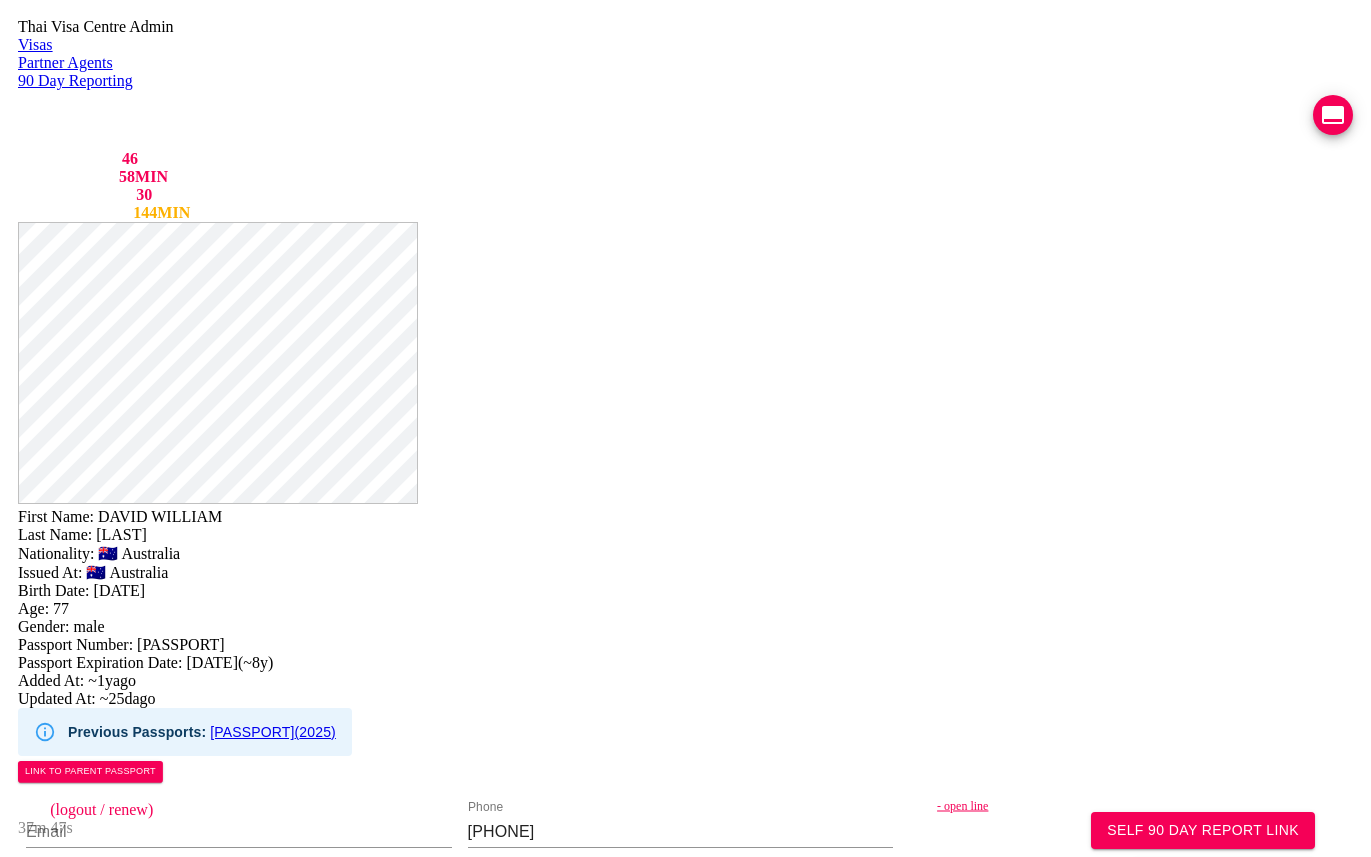 click on "First Name:   [FIRST] [MIDDLE] Last Name:   [LAST] Nationality:   🇦🇺   [COUNTRY] Issued At:   🇦🇺   [COUNTRY] Birth Date:   [DATE] Age:   77 Passport Number:   [PASSPORT] Passport Expiration Date:   [DATE]  (  ~8y  ) Added At:   ~1y  ago Updated At:   ~25d  ago Previous Passports:   [PASSPORT]  ( 2025 ) LINK TO PARENT PASSPORT SELF 90 DAY REPORT LINK GENERATE TM FORM Email Phone [PHONE]  - open line Line [URL] Reporting Address Mailing Address English [ADDRESS] Mailing Address Thai Save Changes Application photos  Uploaded photos ( 5  images)  Mentions ( 0  images) no mentions Visa Stamps ADD VISA STAMP   Timeline Visa Type ▲ Forms ▲ Client Provided Contact Info ( 5 )  PASSPORT READY FOR RETURN VIEW TIMELINE created  [DATE] issued  [DATE] expires  [DATE] 1 YEAR RETIREMENT EXTENSION ฿ 20,000  (paid)   - EMS/Kerry Express TM7 x 10" at bounding box center [685, 1146] 